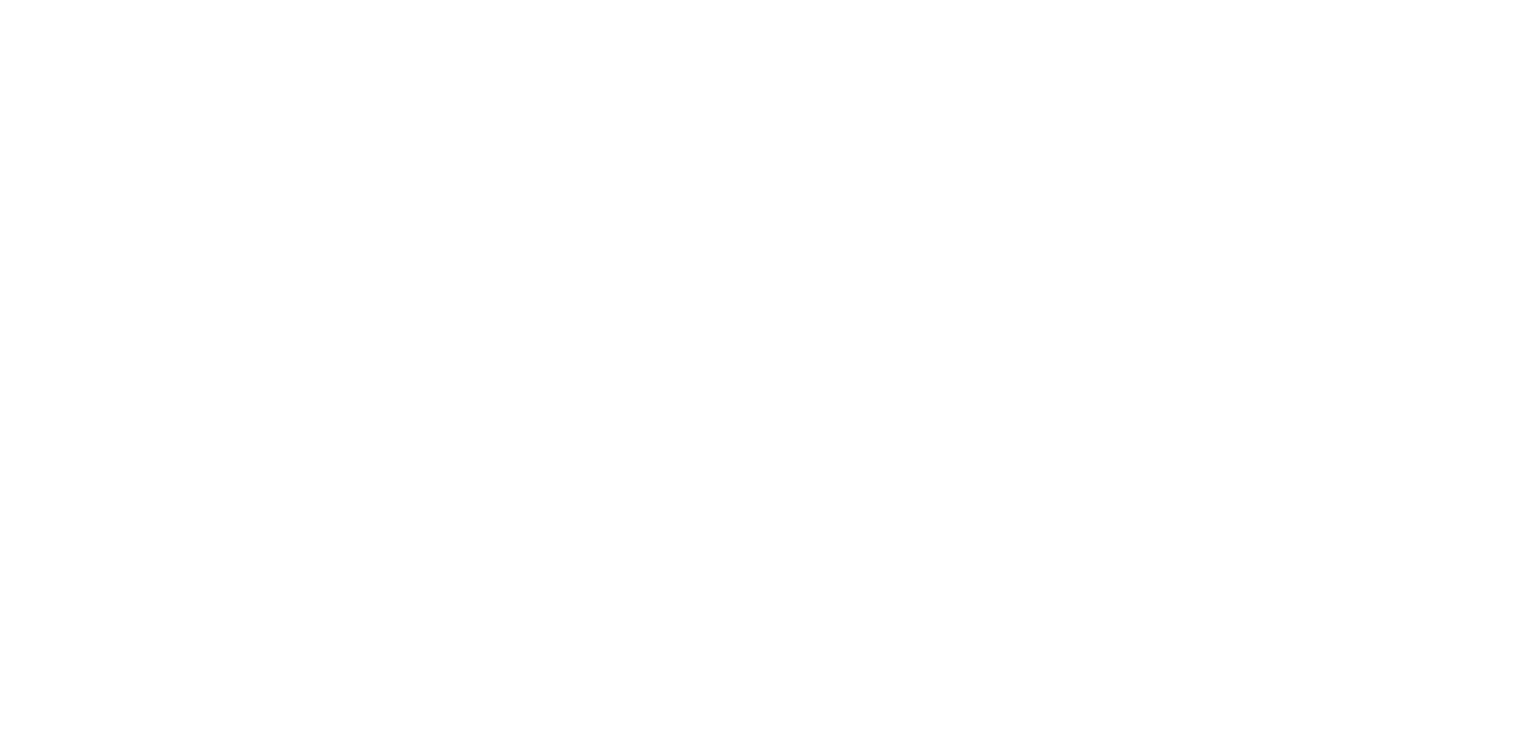 scroll, scrollTop: 0, scrollLeft: 0, axis: both 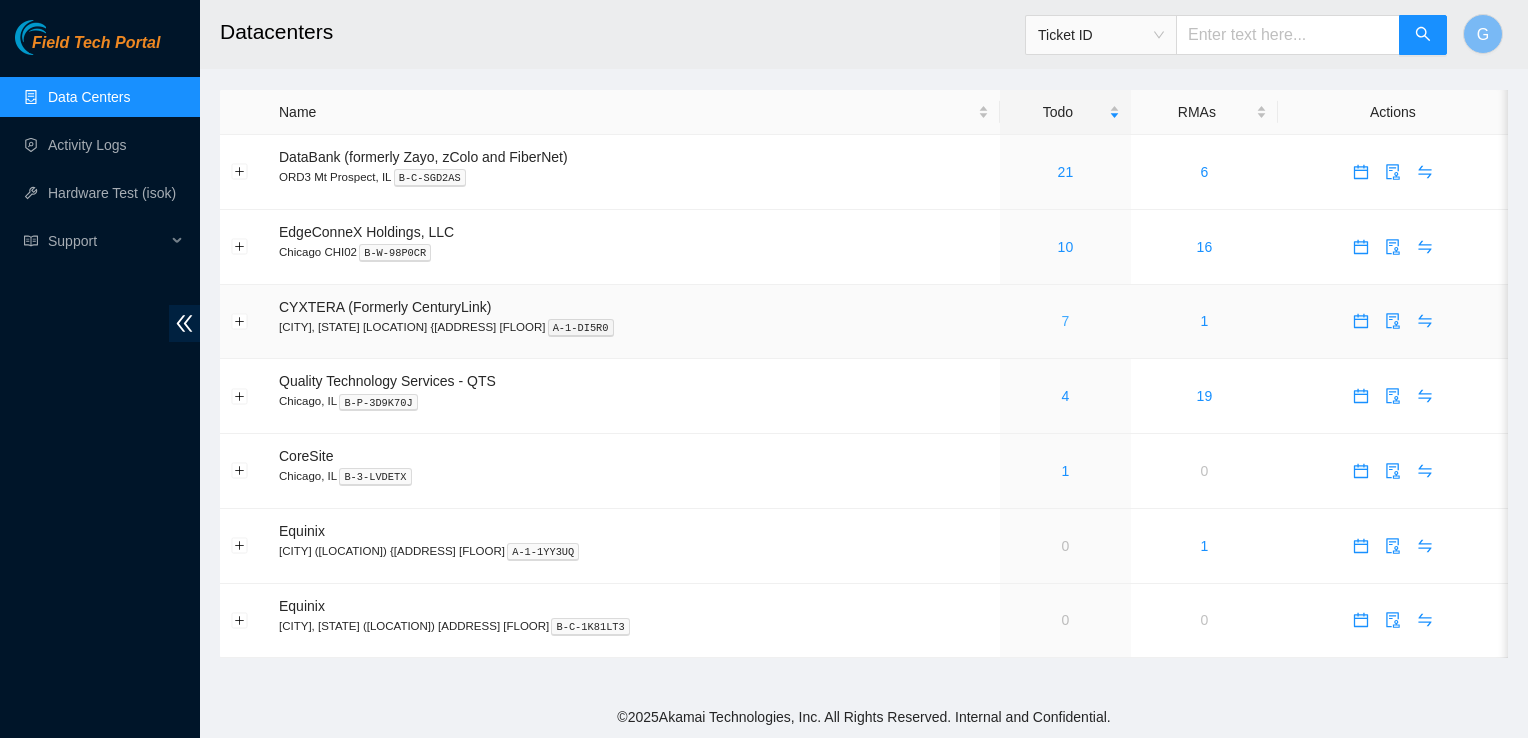 click on "7" at bounding box center [1065, 321] 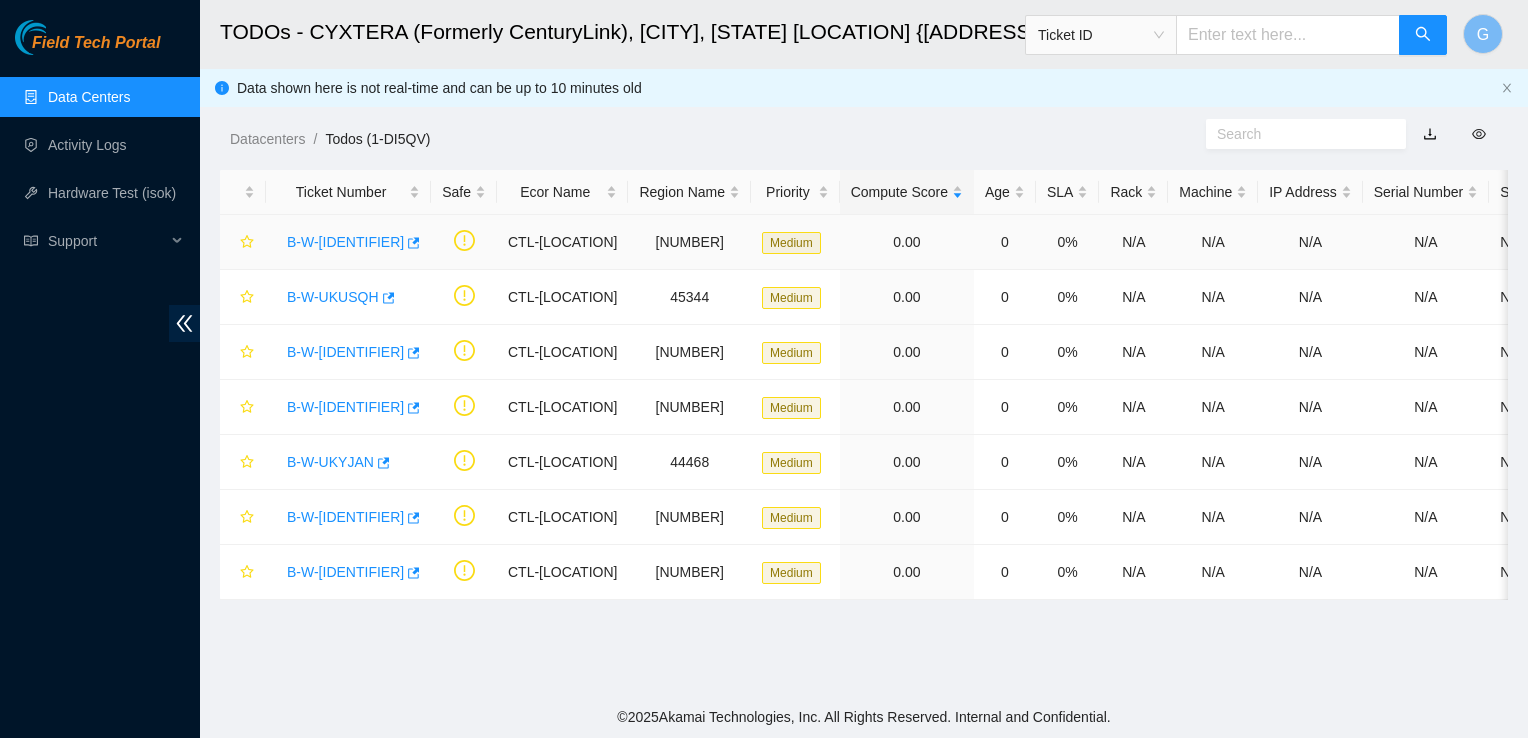 click on "B-W-[IDENTIFIER]" at bounding box center (345, 242) 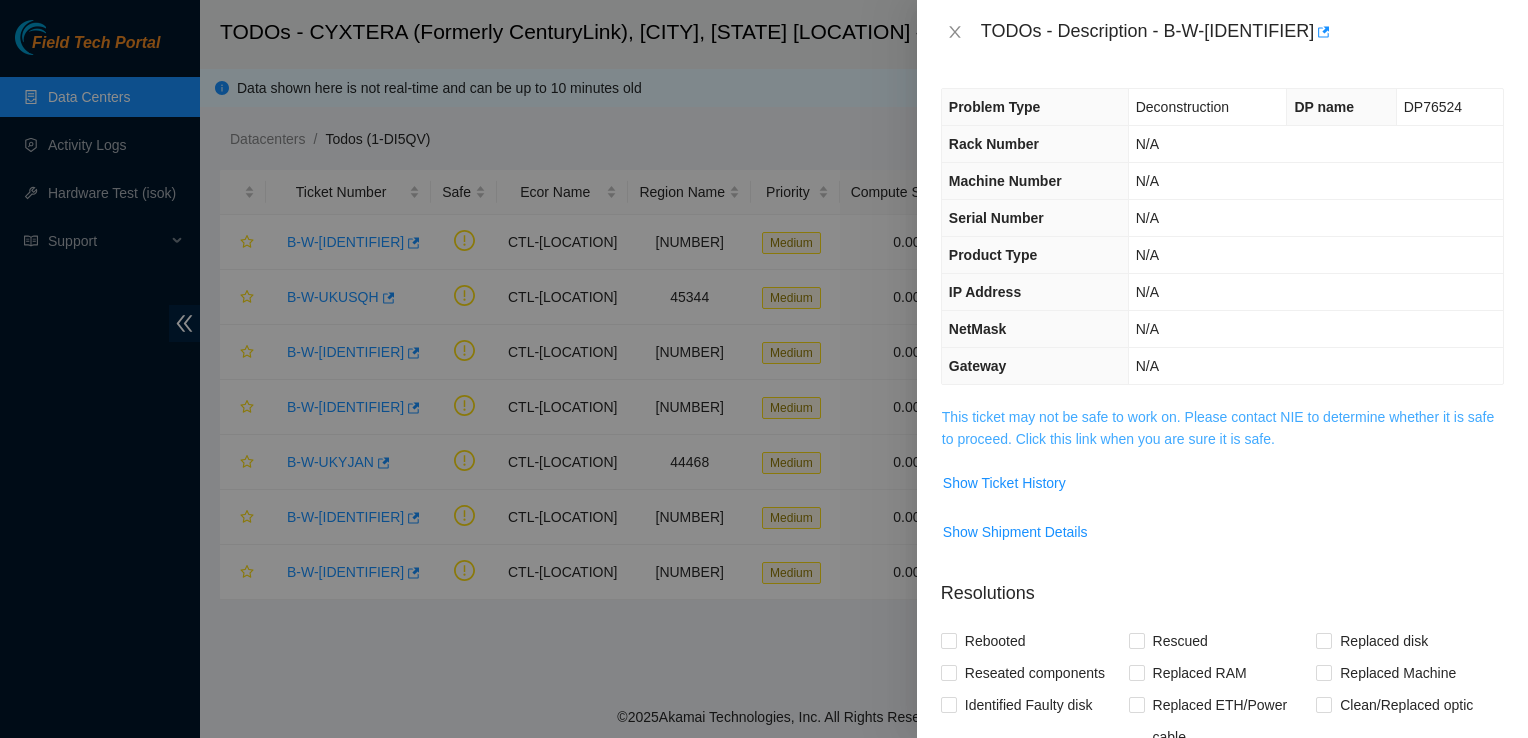 click on "This ticket may not be safe to work on. Please contact NIE to determine whether it is safe to proceed. Click this link when you are sure it is safe." at bounding box center (1218, 428) 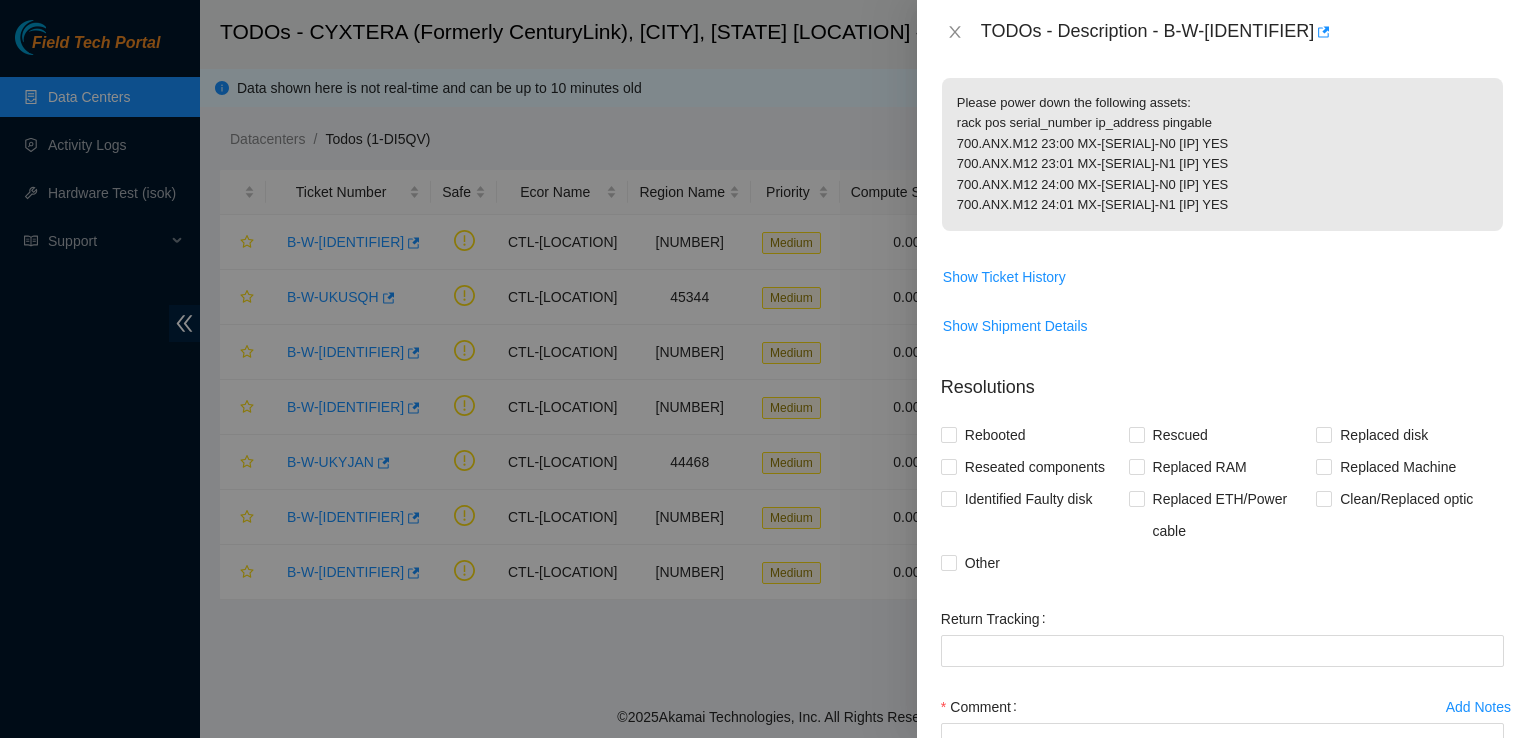 scroll, scrollTop: 522, scrollLeft: 0, axis: vertical 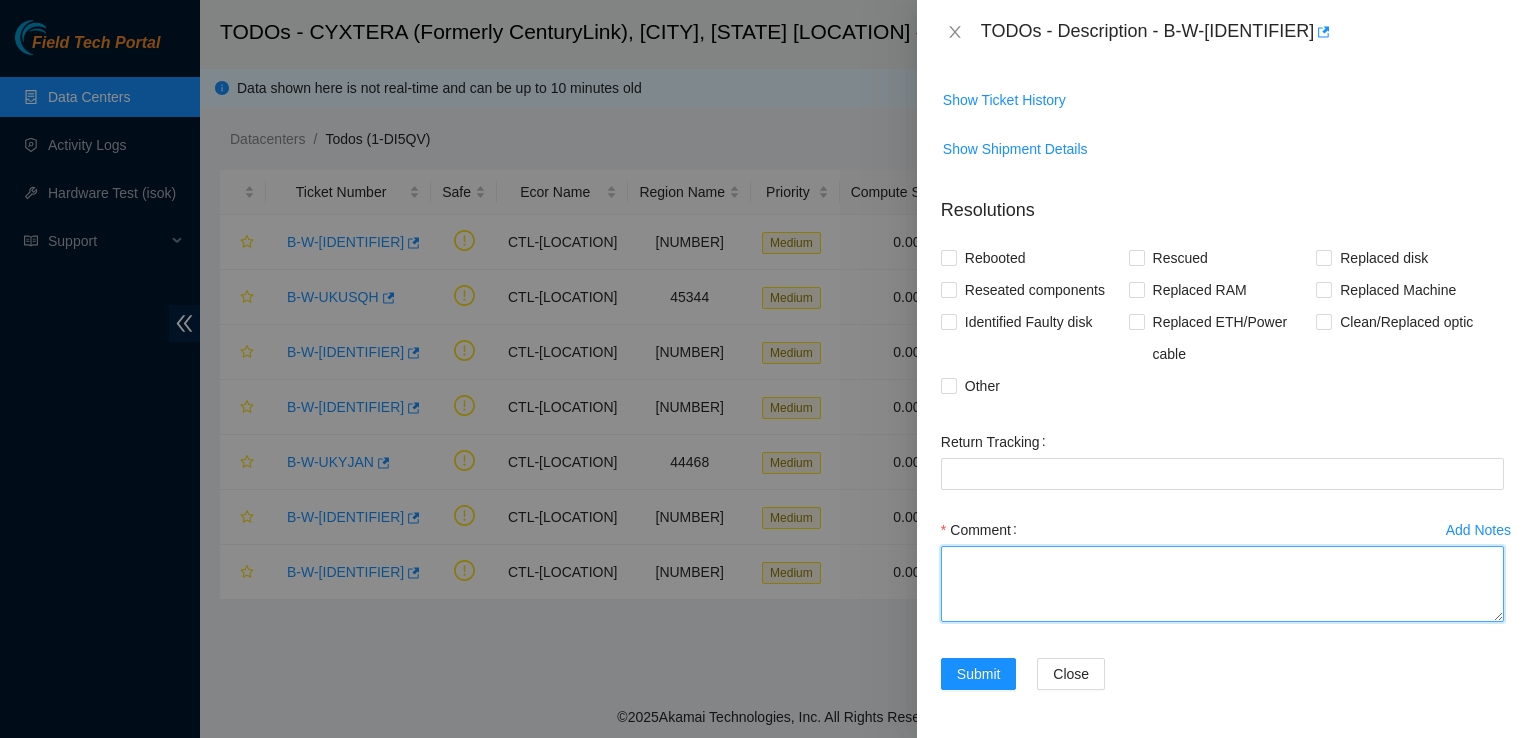 click on "Comment" at bounding box center [1222, 584] 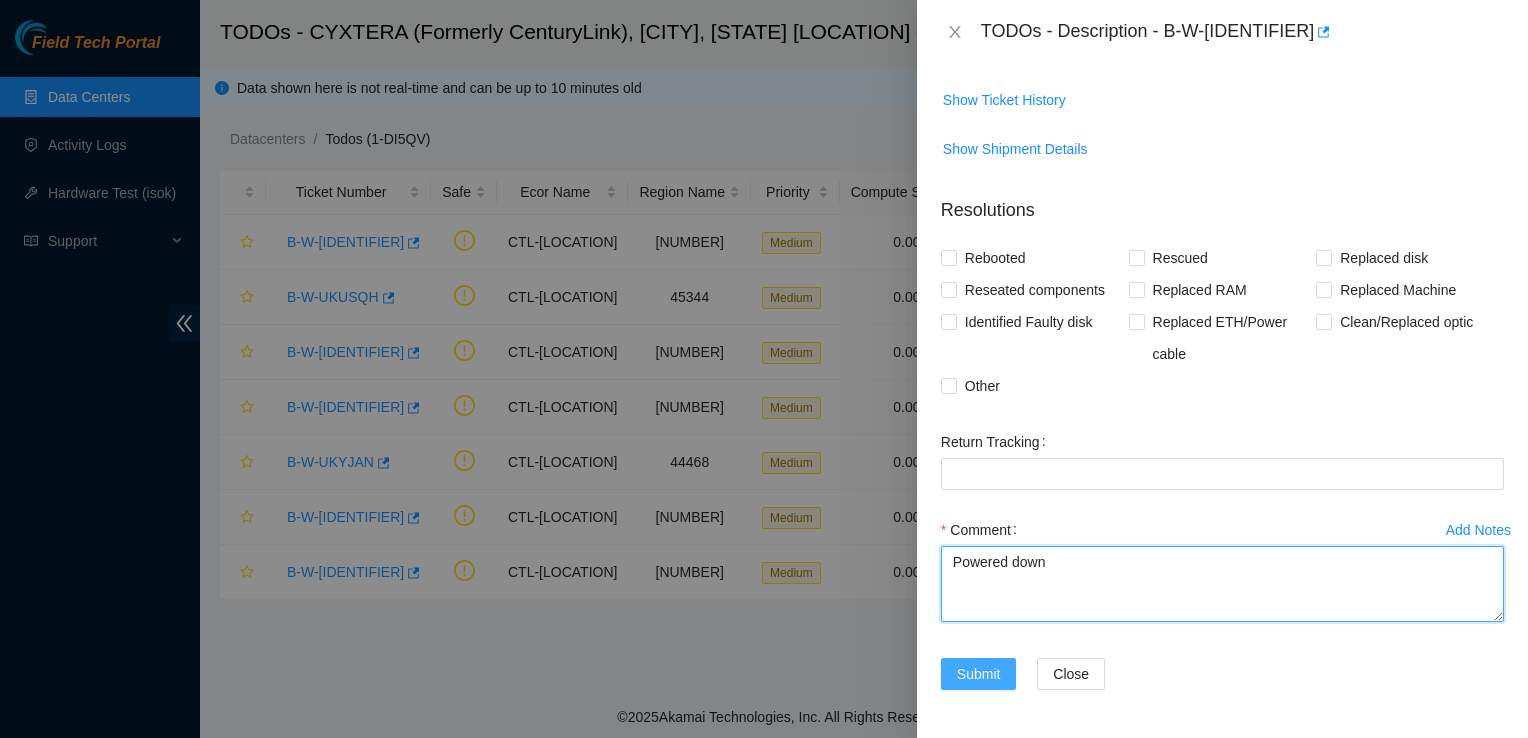 type on "Powered down" 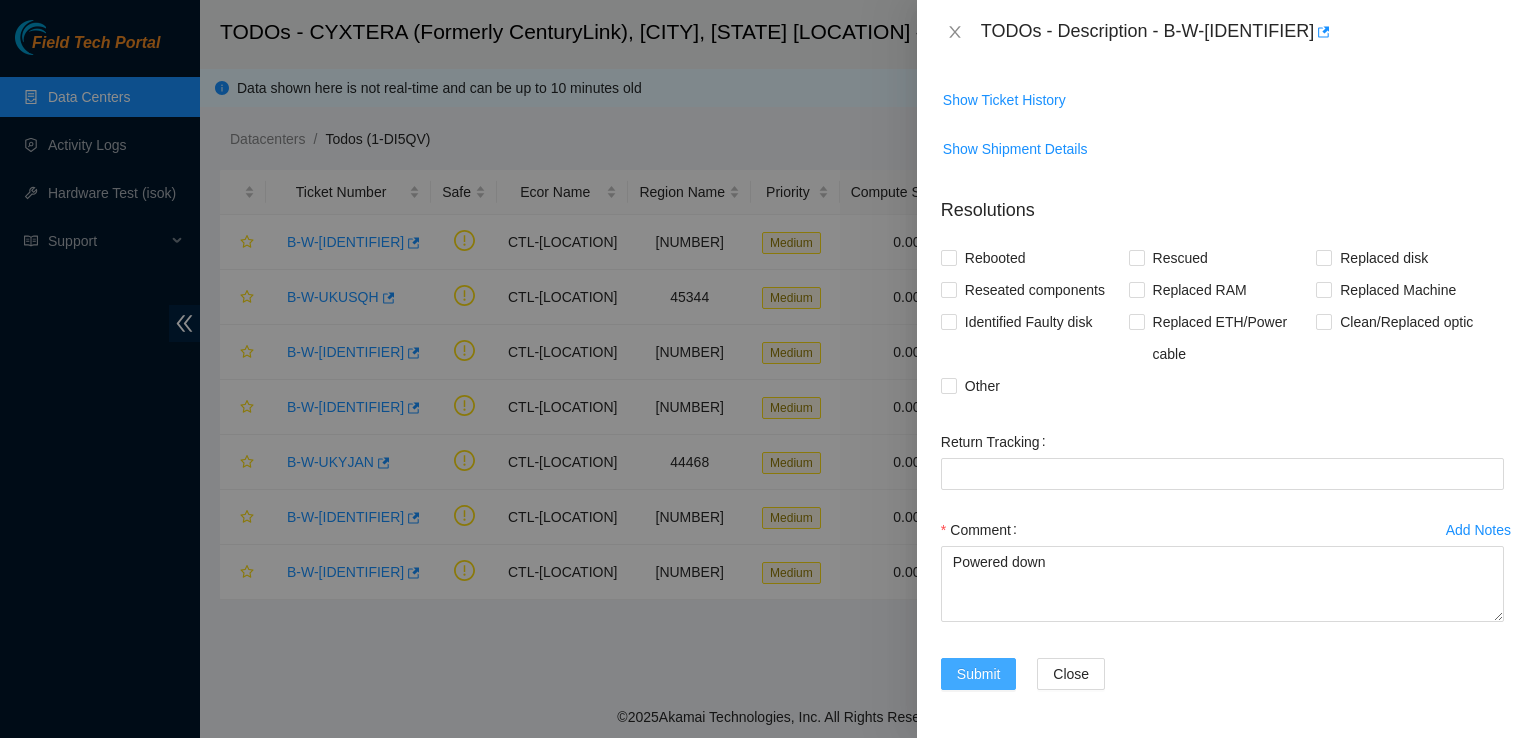 click on "Submit" at bounding box center (979, 674) 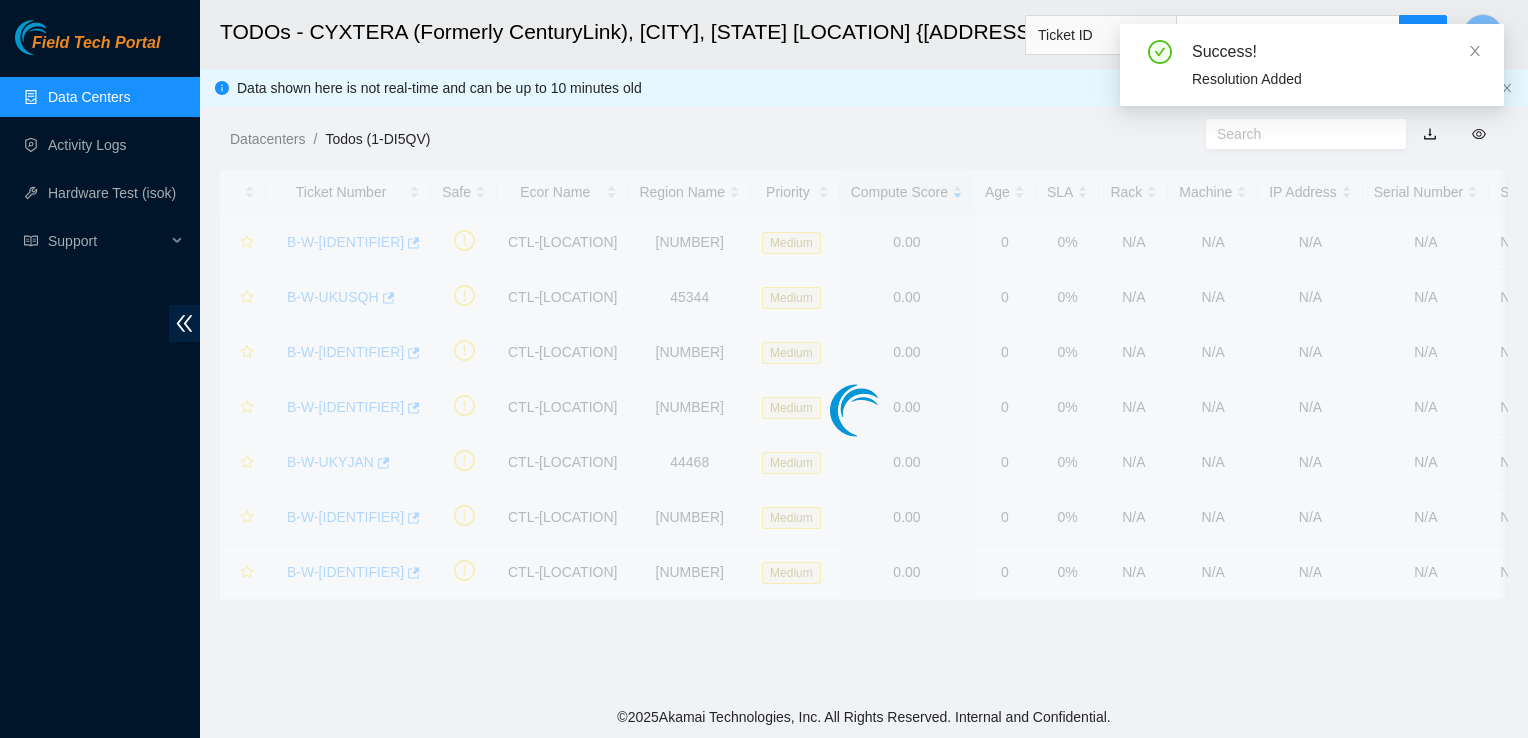 scroll, scrollTop: 552, scrollLeft: 0, axis: vertical 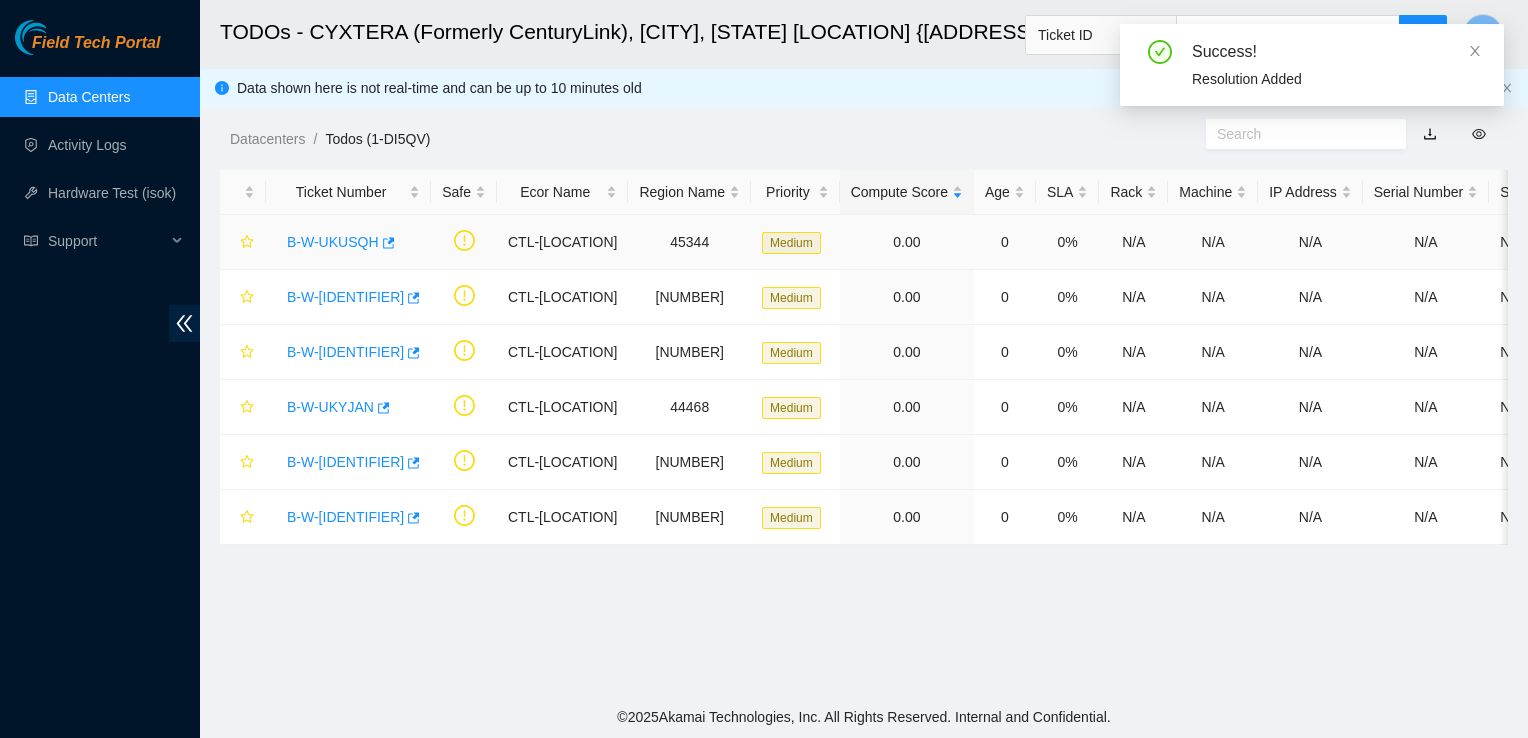click on "B-W-UKUSQH" at bounding box center [333, 242] 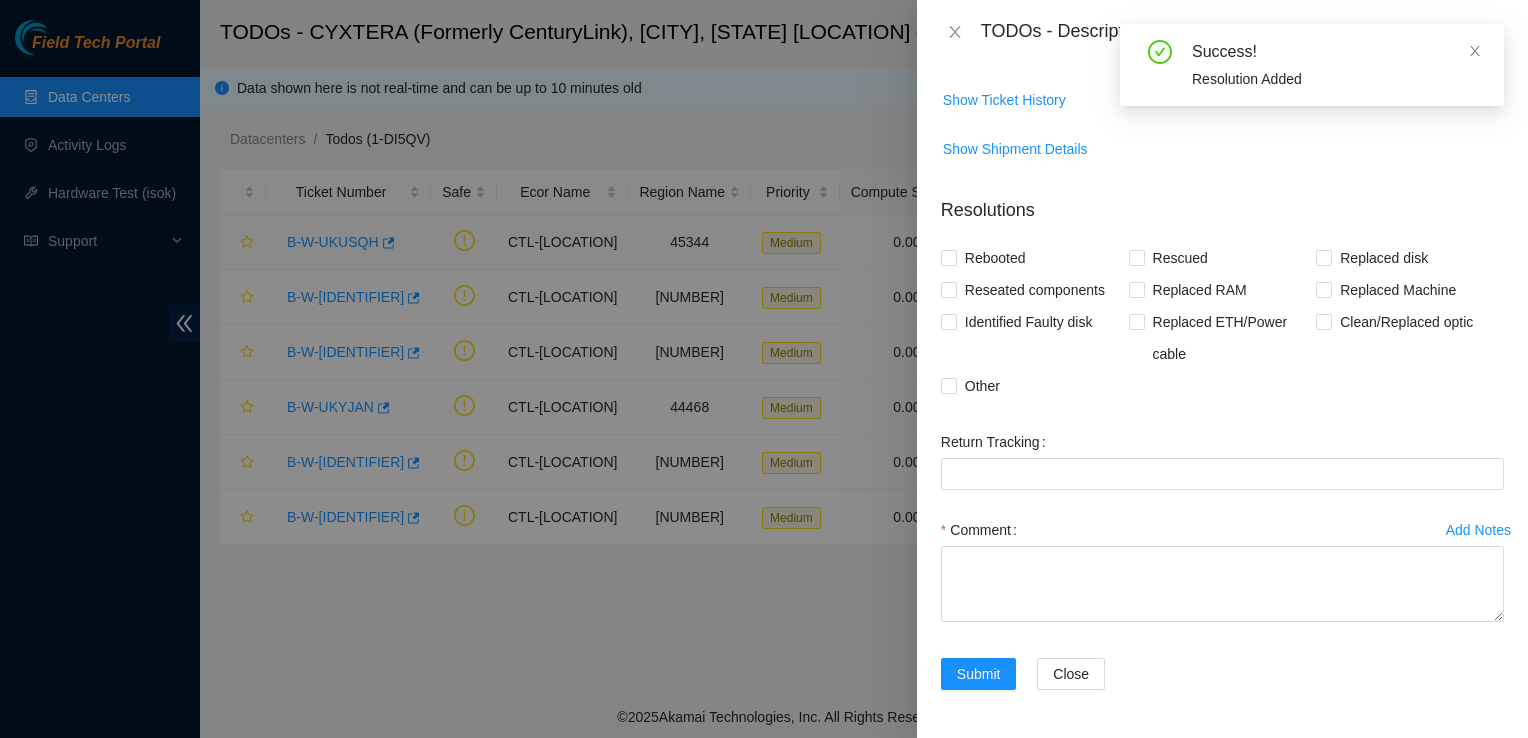 scroll, scrollTop: 380, scrollLeft: 0, axis: vertical 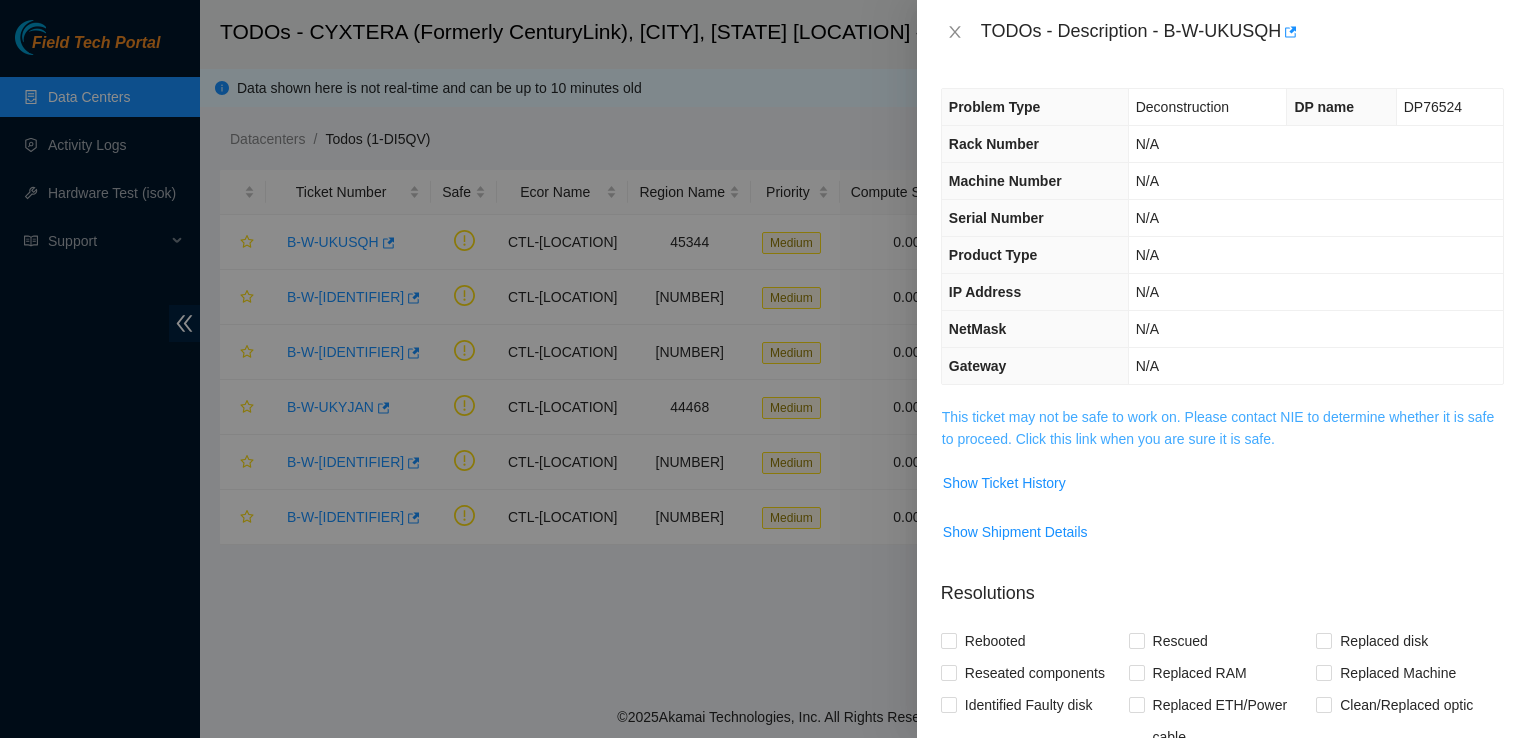 click on "This ticket may not be safe to work on. Please contact NIE to determine whether it is safe to proceed. Click this link when you are sure it is safe." at bounding box center [1218, 428] 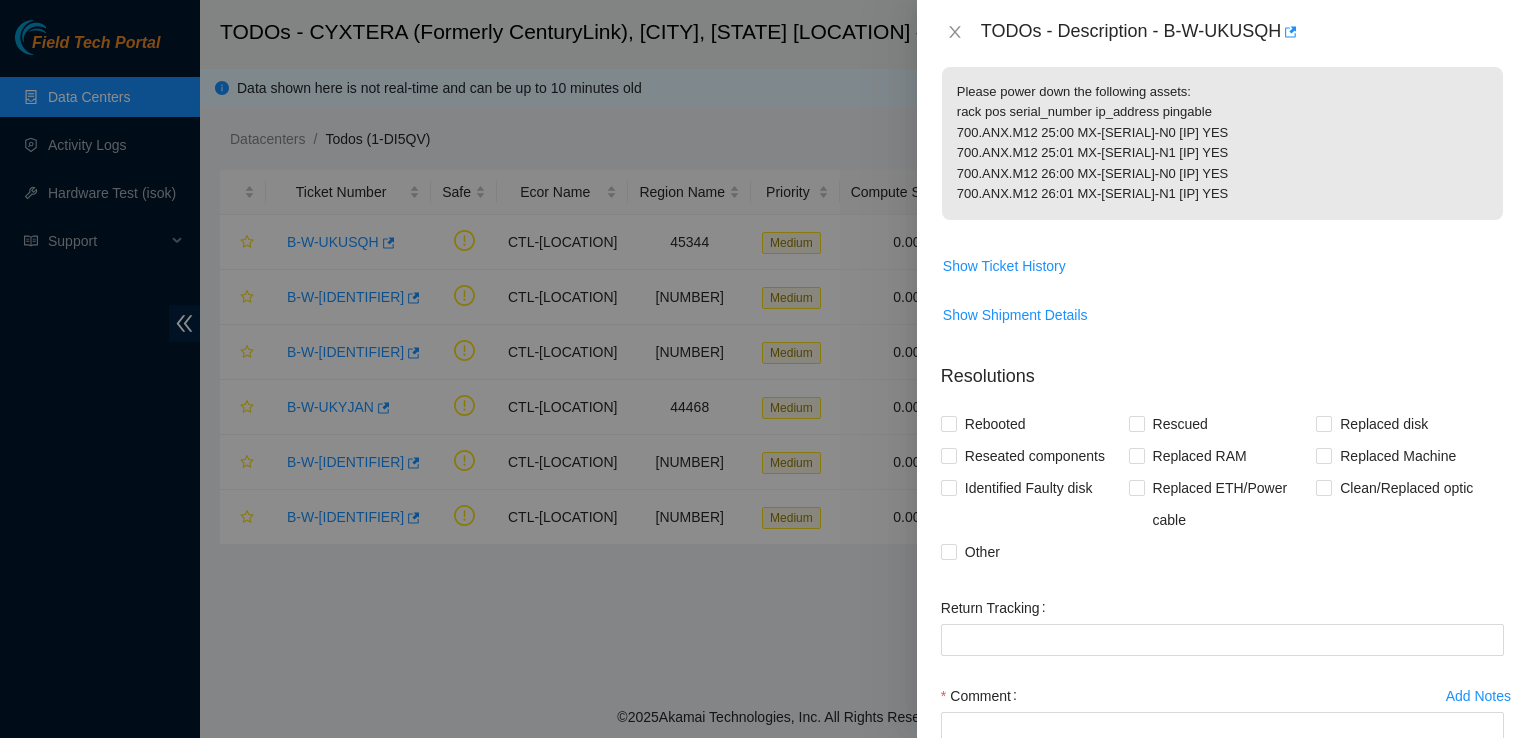 scroll, scrollTop: 522, scrollLeft: 0, axis: vertical 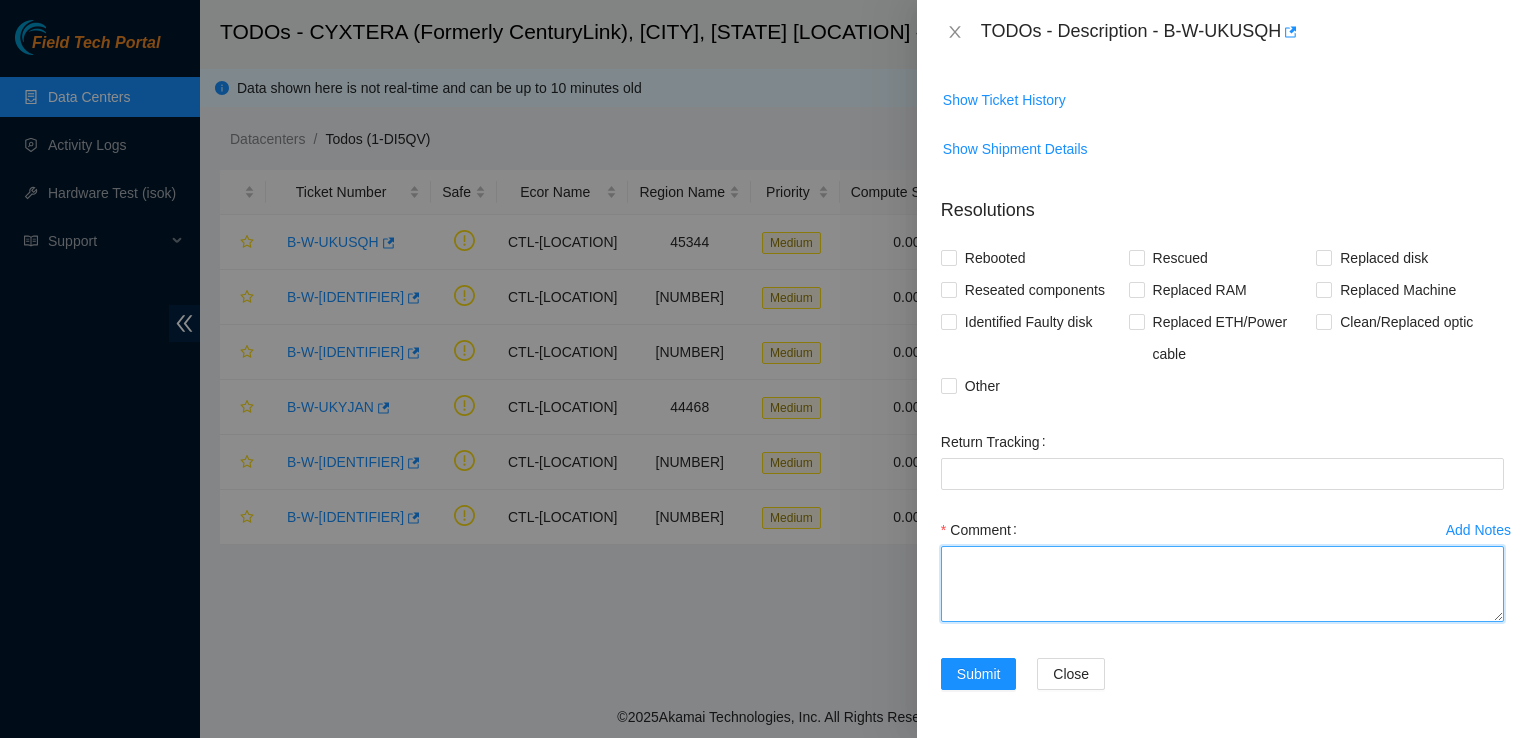 click on "Comment" at bounding box center [1222, 584] 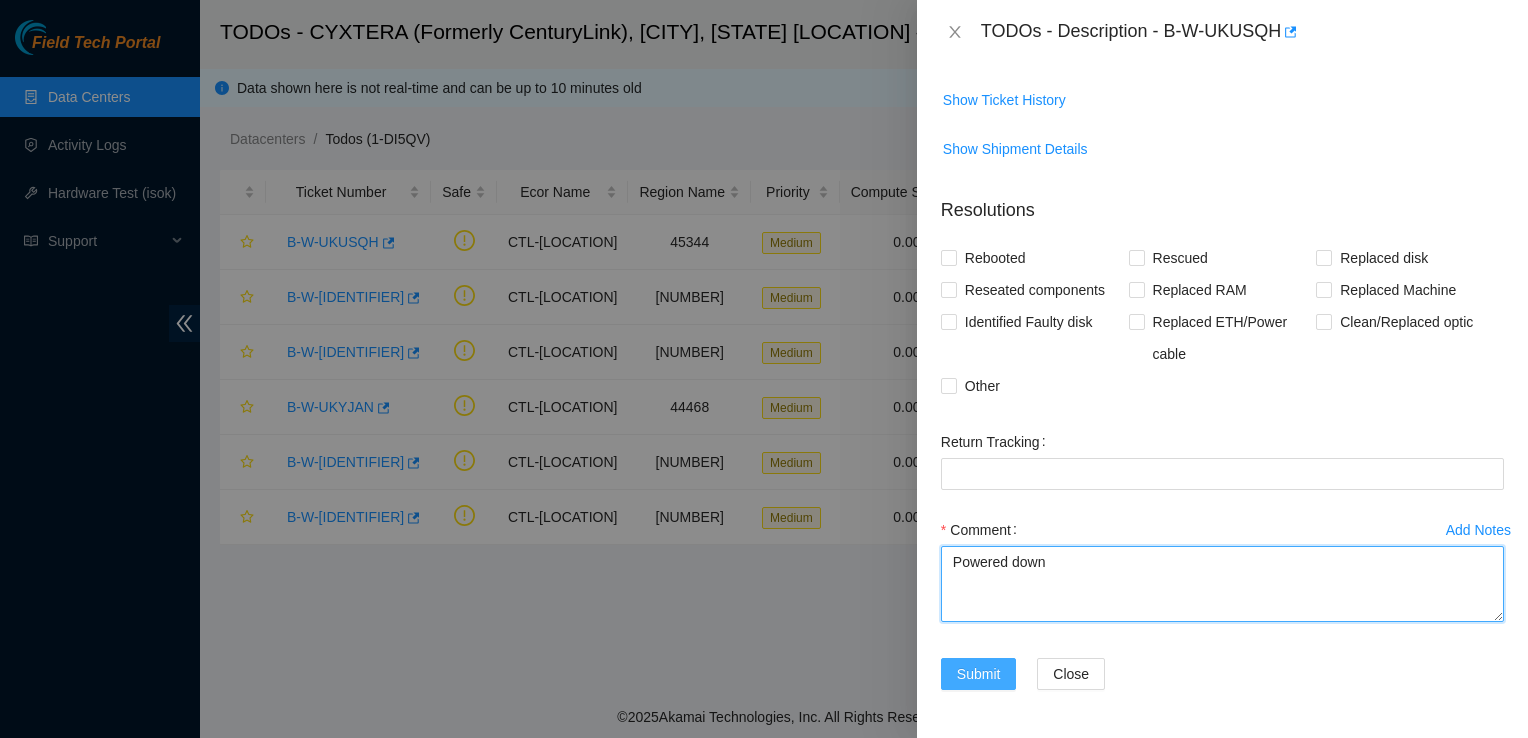 type on "Powered down" 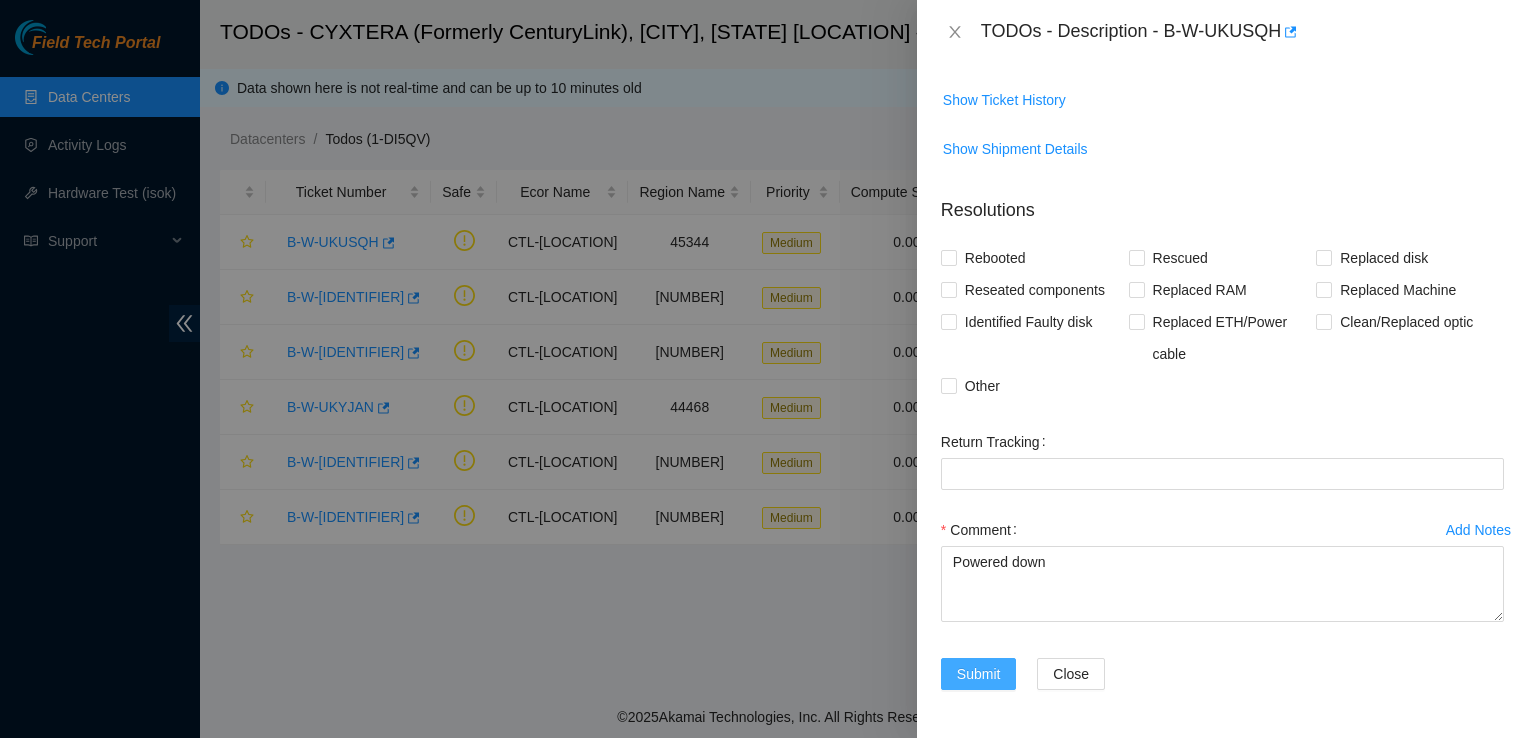 click on "Submit" at bounding box center (979, 674) 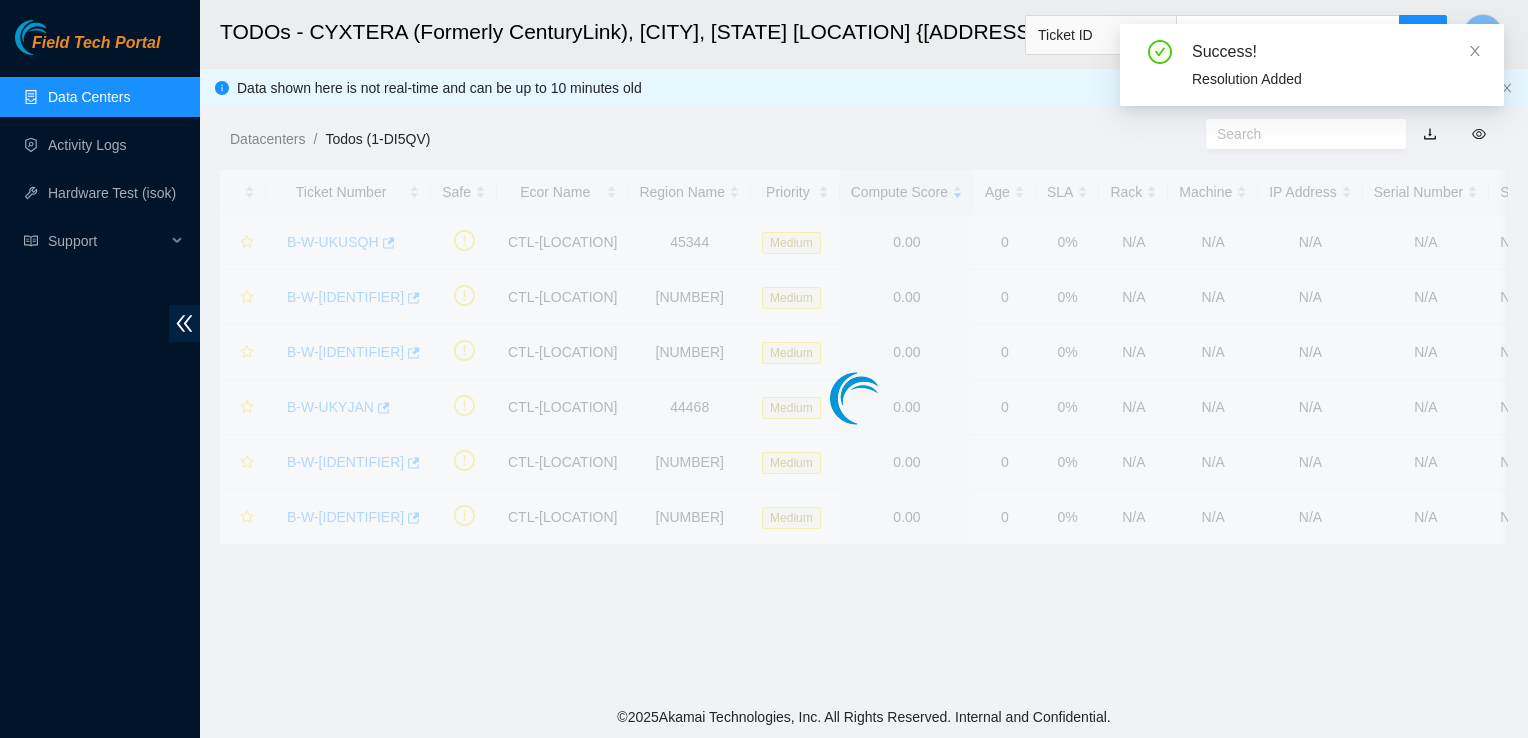scroll, scrollTop: 552, scrollLeft: 0, axis: vertical 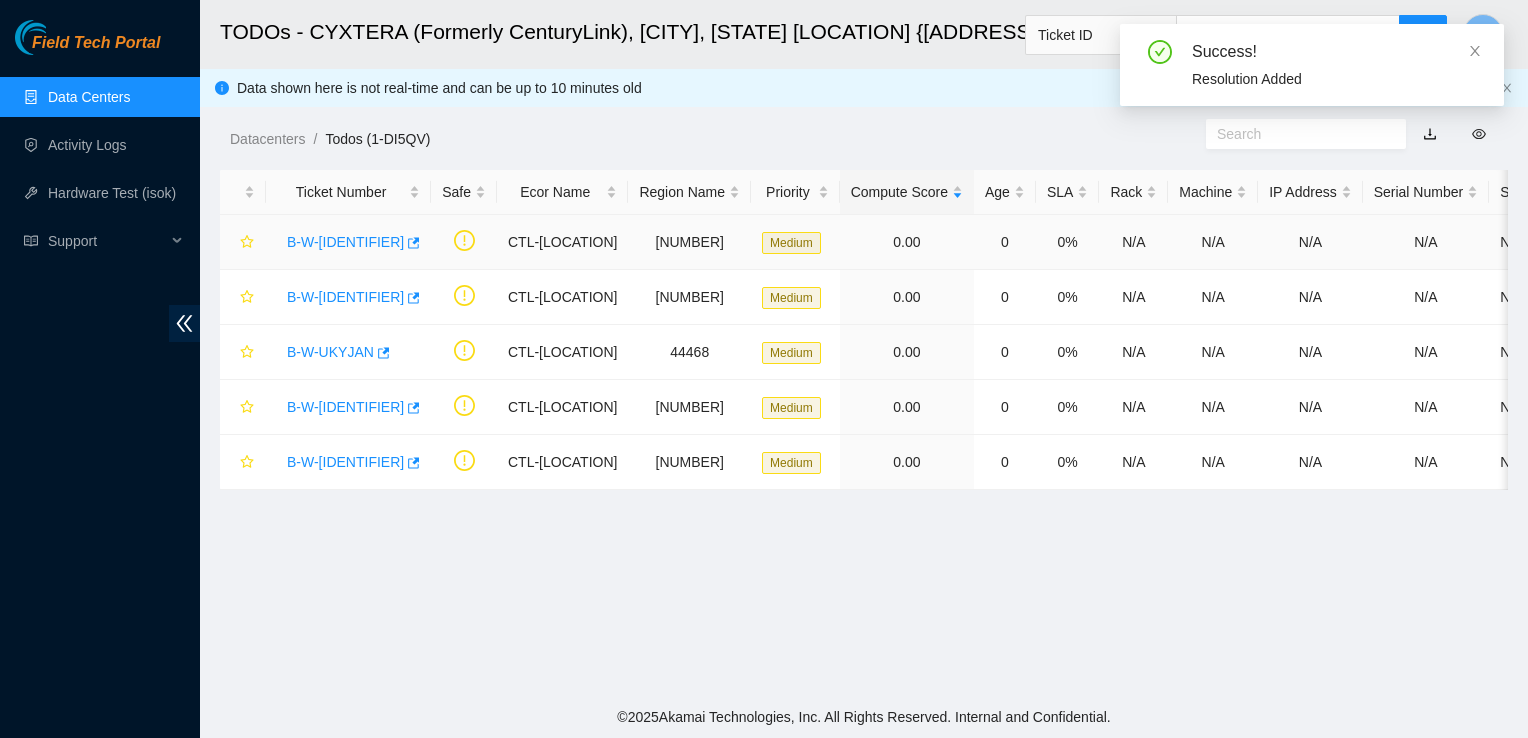 click on "B-W-[IDENTIFIER]" at bounding box center [345, 242] 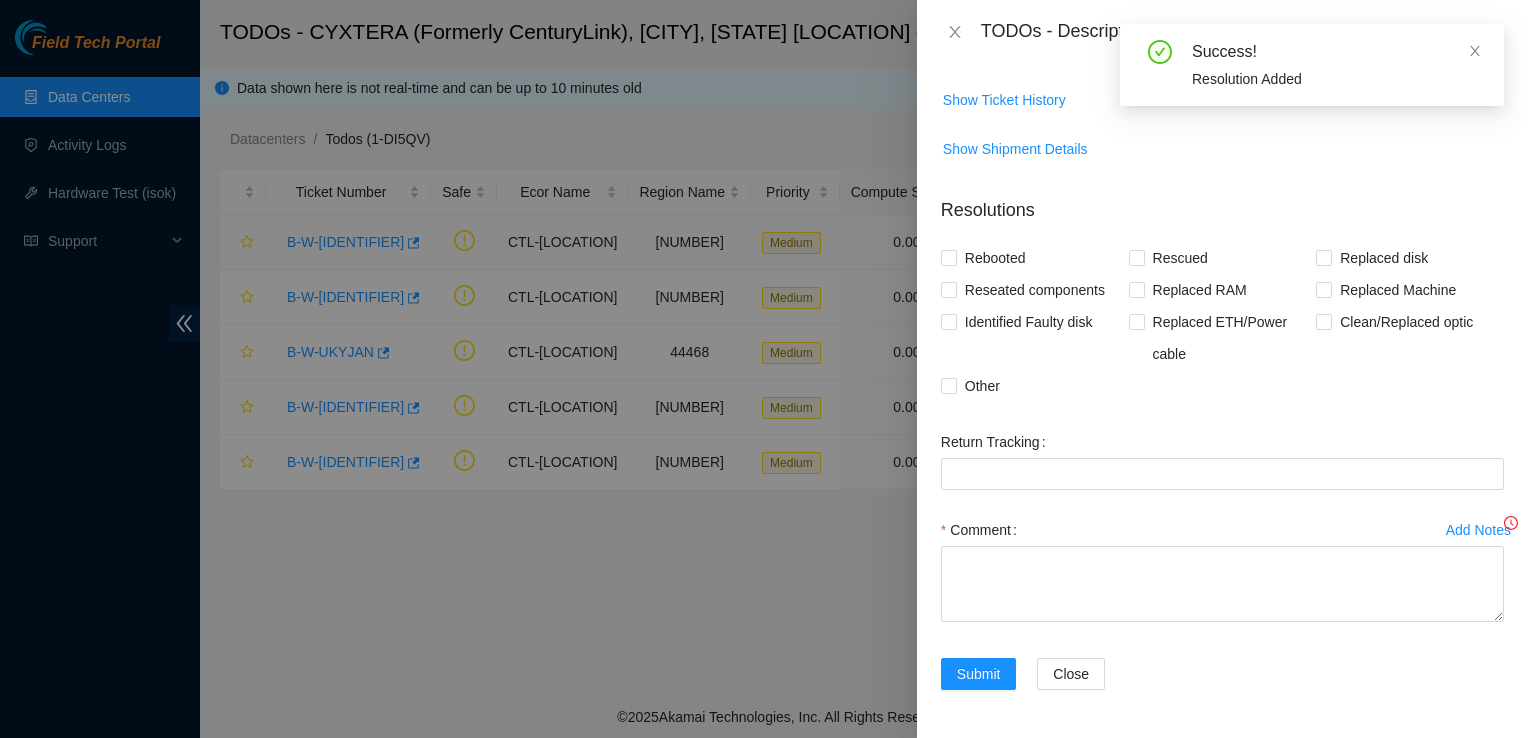 scroll, scrollTop: 380, scrollLeft: 0, axis: vertical 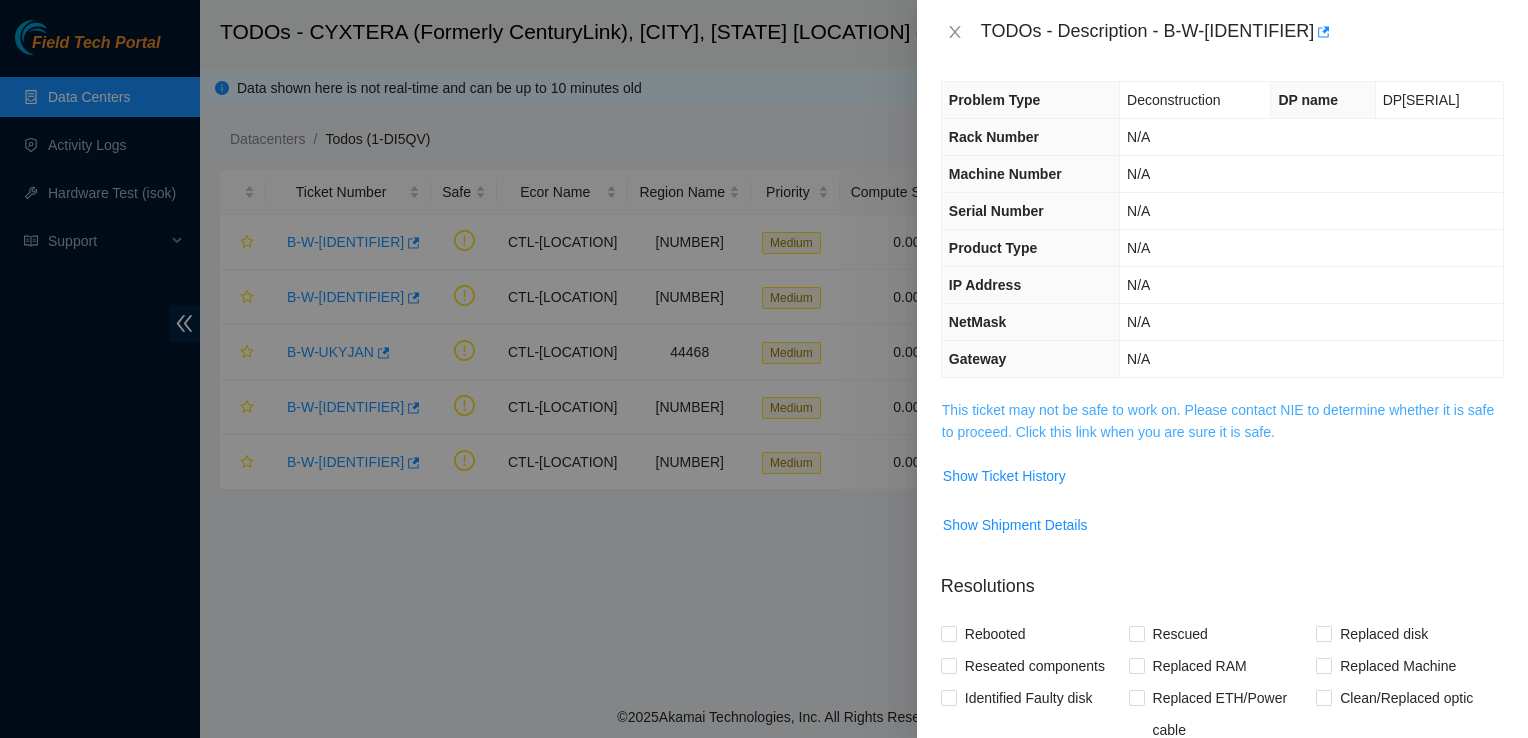 click on "This ticket may not be safe to work on. Please contact NIE to determine whether it is safe to proceed. Click this link when you are sure it is safe." at bounding box center (1218, 421) 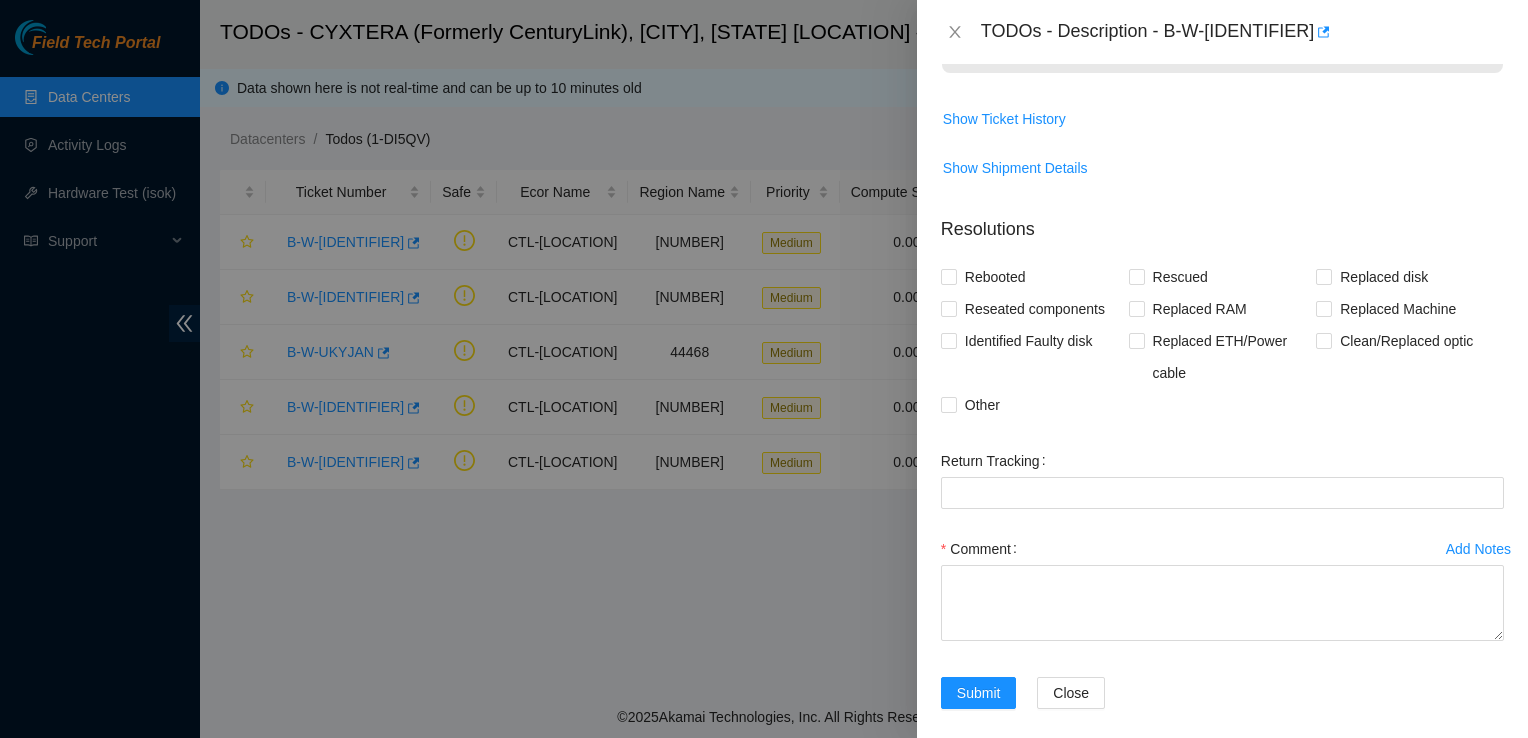 scroll, scrollTop: 522, scrollLeft: 0, axis: vertical 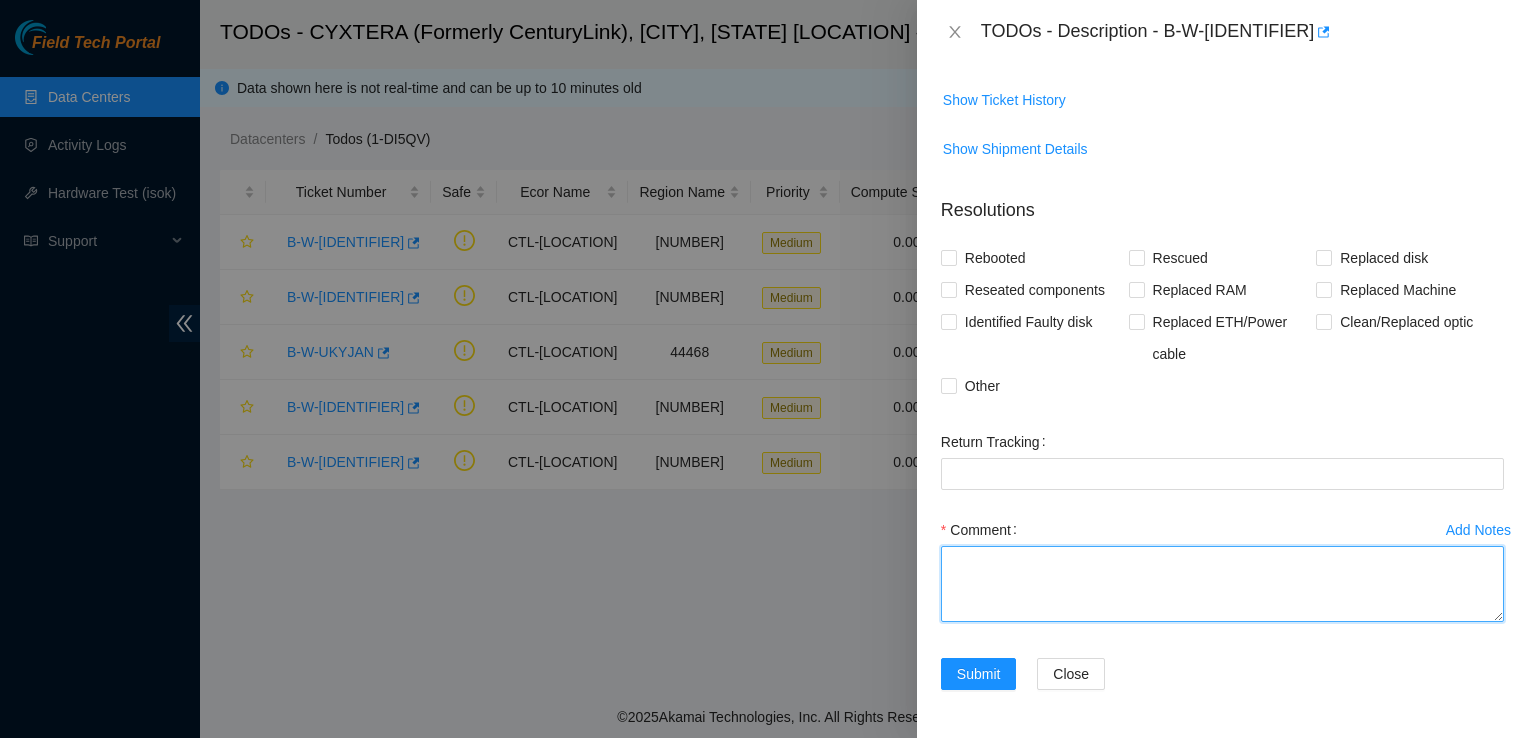 click on "Comment" at bounding box center [1222, 584] 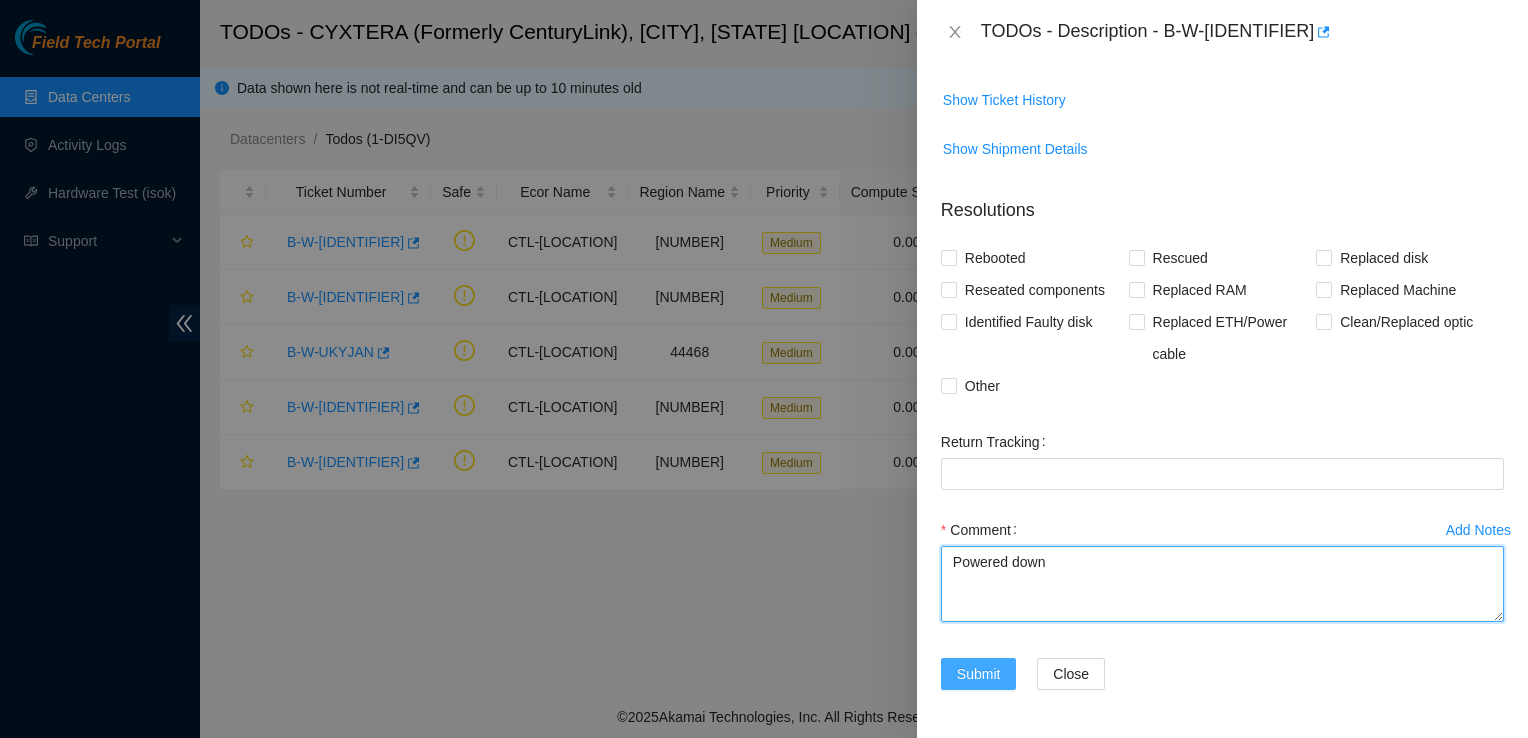 type on "Powered down" 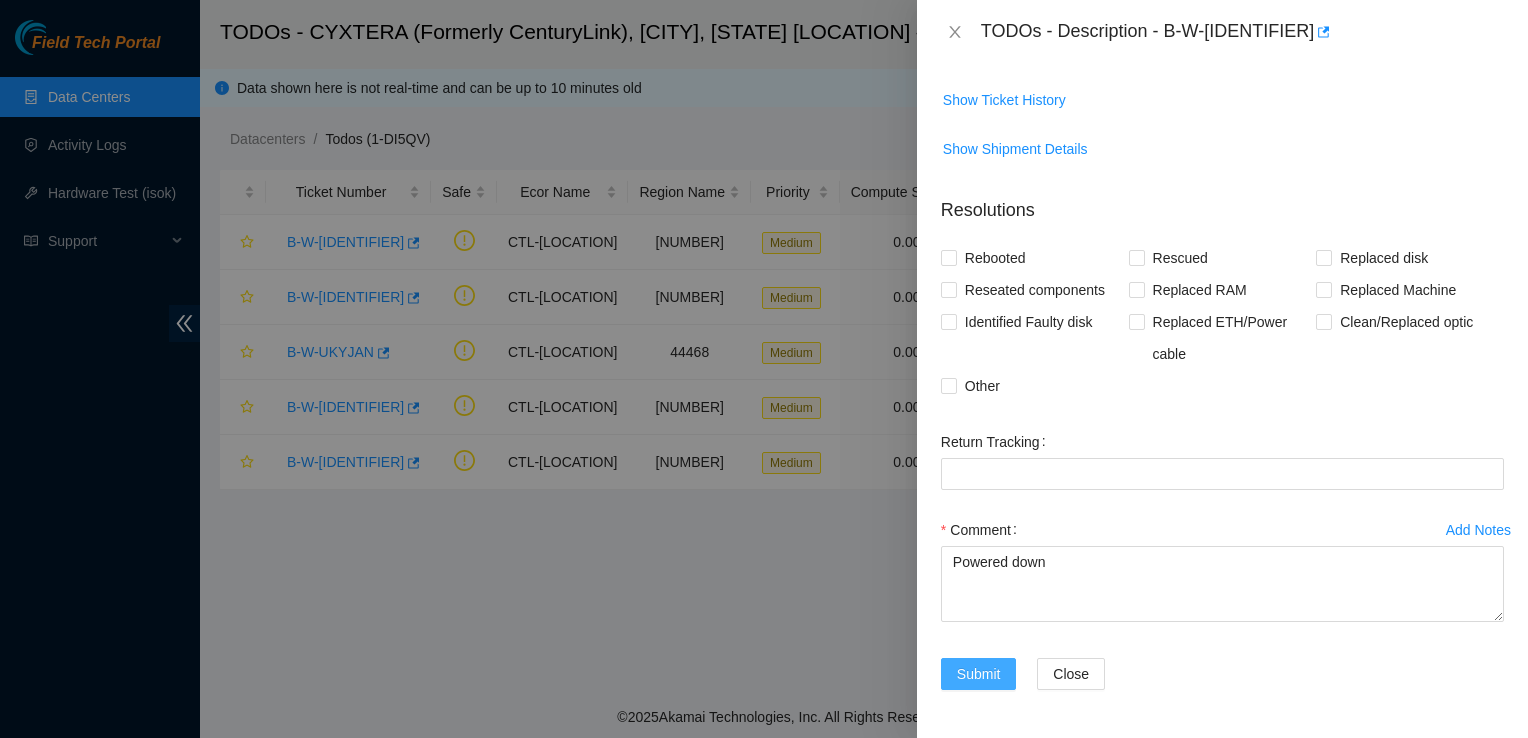 click on "Submit" at bounding box center [979, 674] 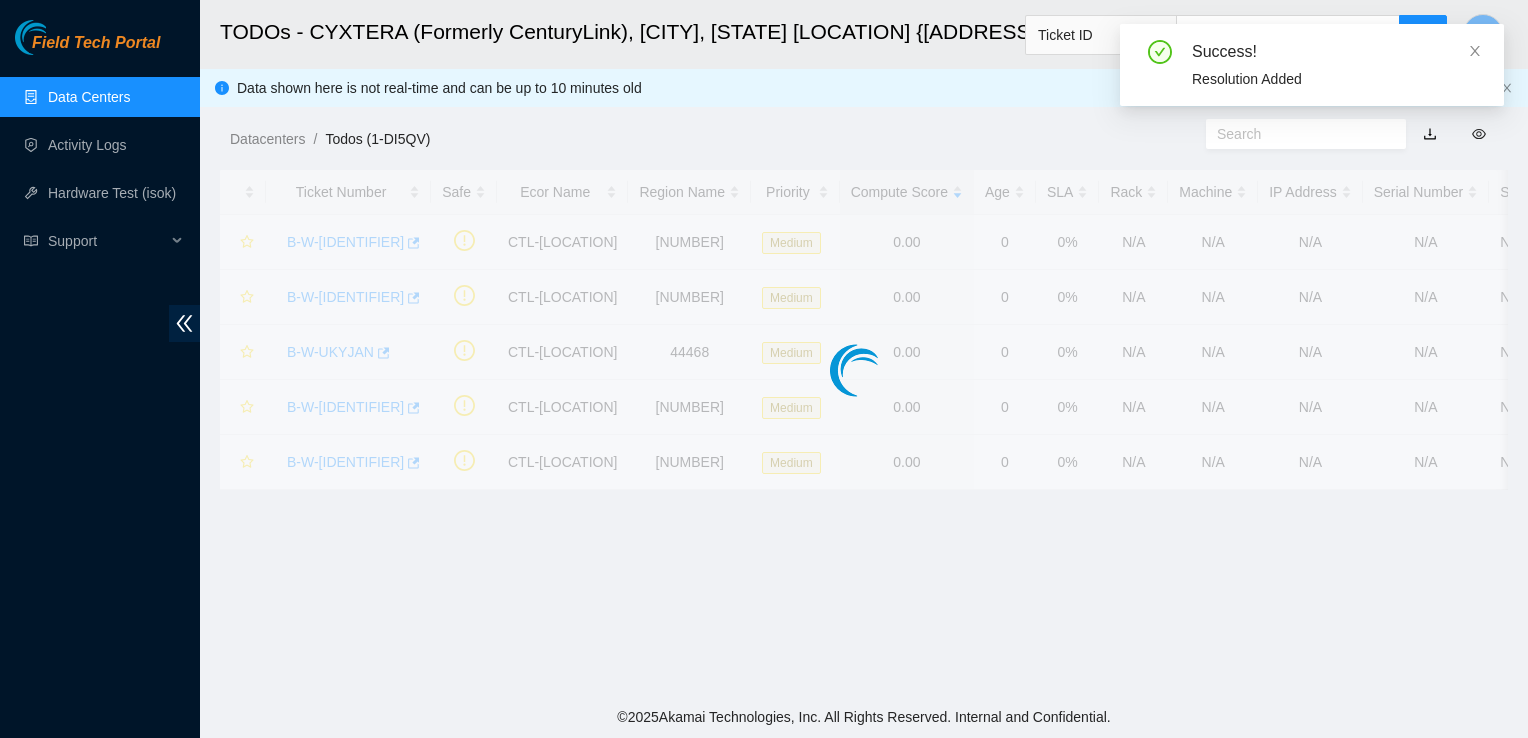 scroll, scrollTop: 552, scrollLeft: 0, axis: vertical 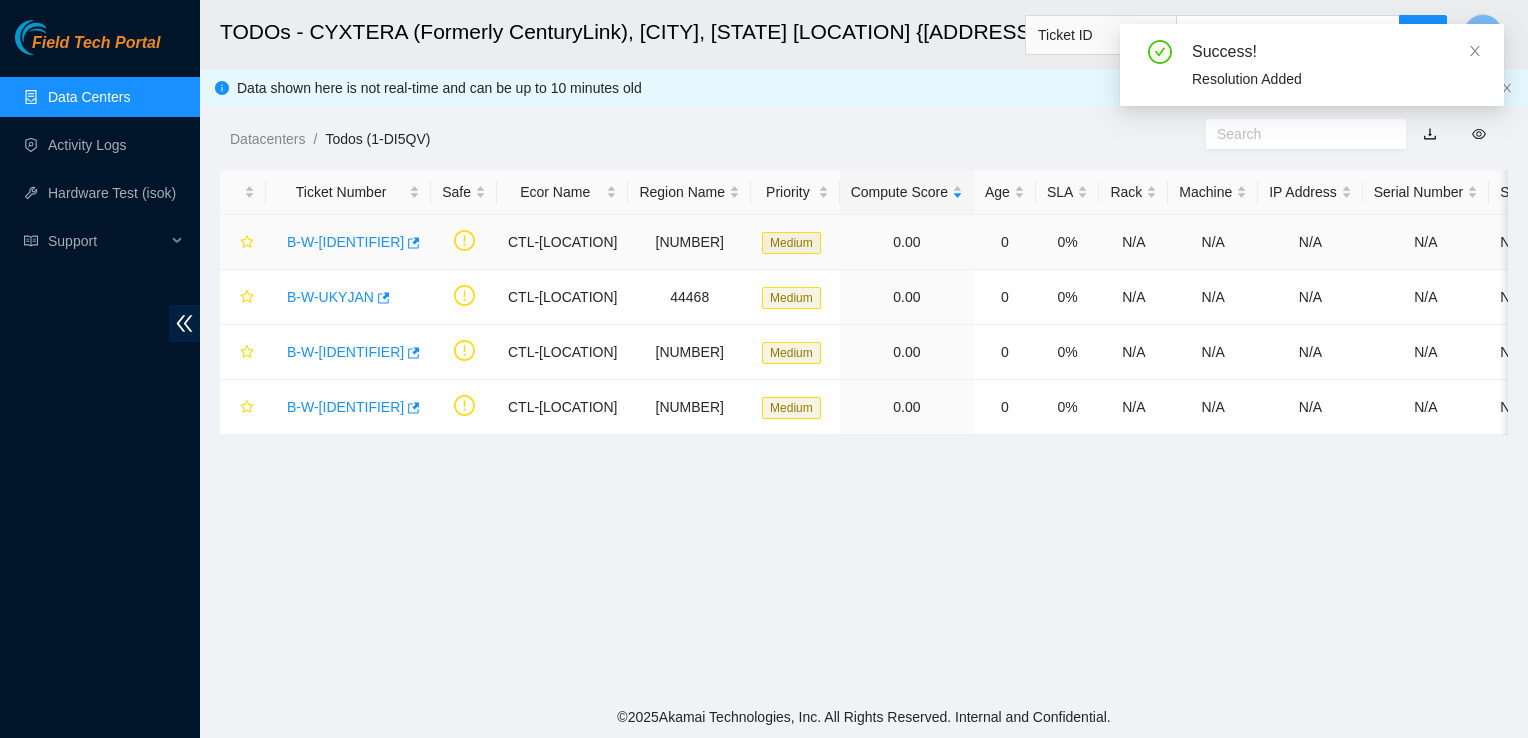 click on "B-W-[IDENTIFIER]" at bounding box center [345, 242] 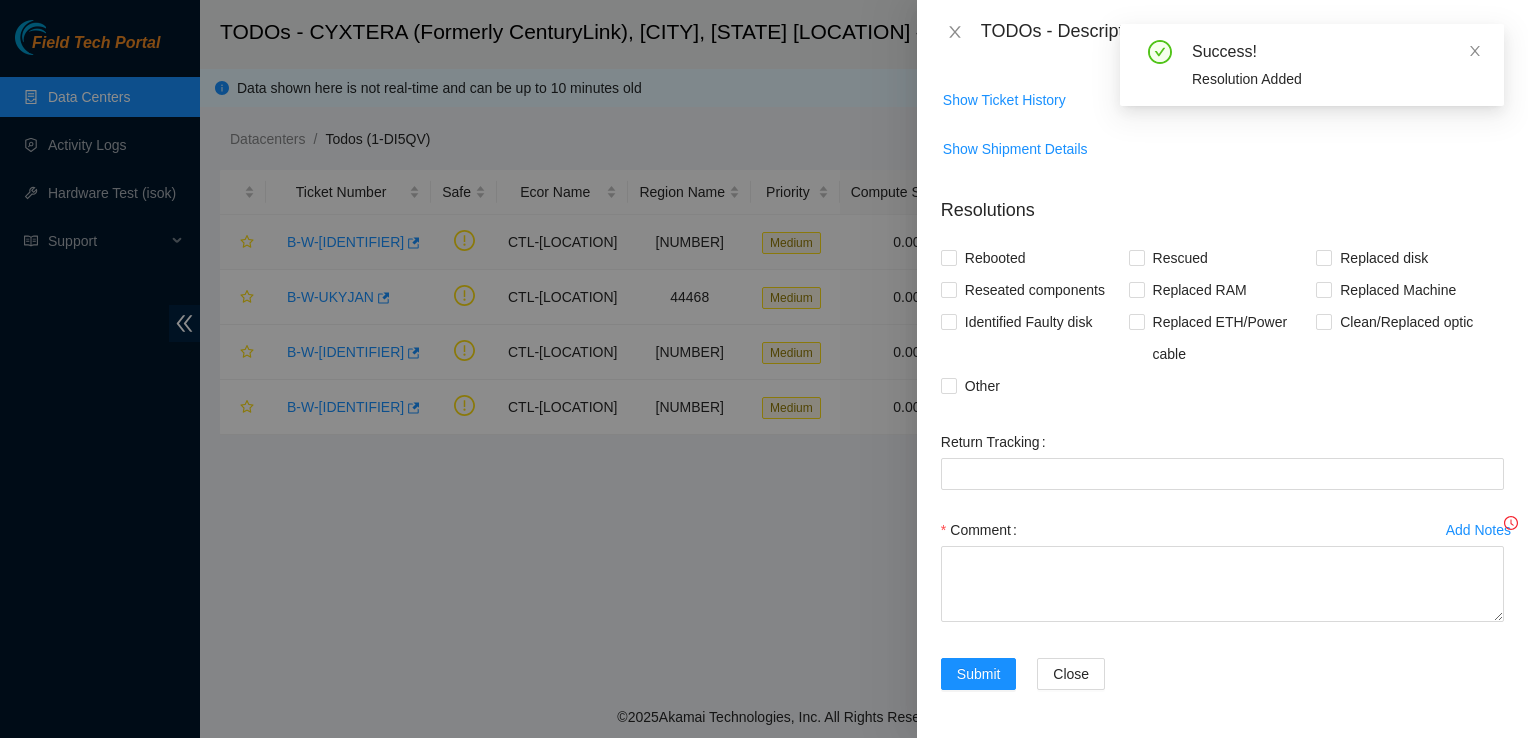scroll, scrollTop: 380, scrollLeft: 0, axis: vertical 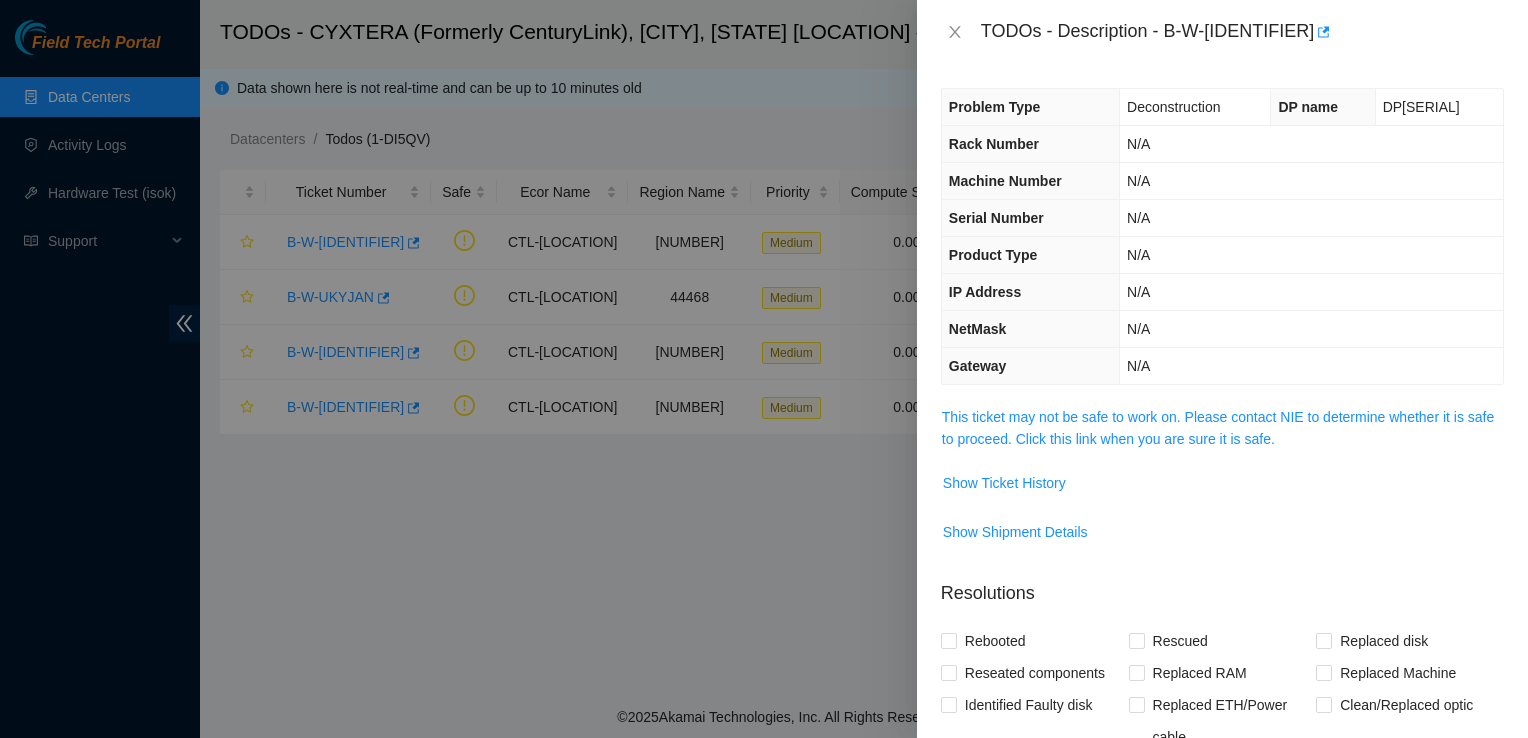 click on "This ticket may not be safe to work on. Please contact NIE to determine whether it is safe to proceed. Click this link when you are sure it is safe." at bounding box center (1222, 428) 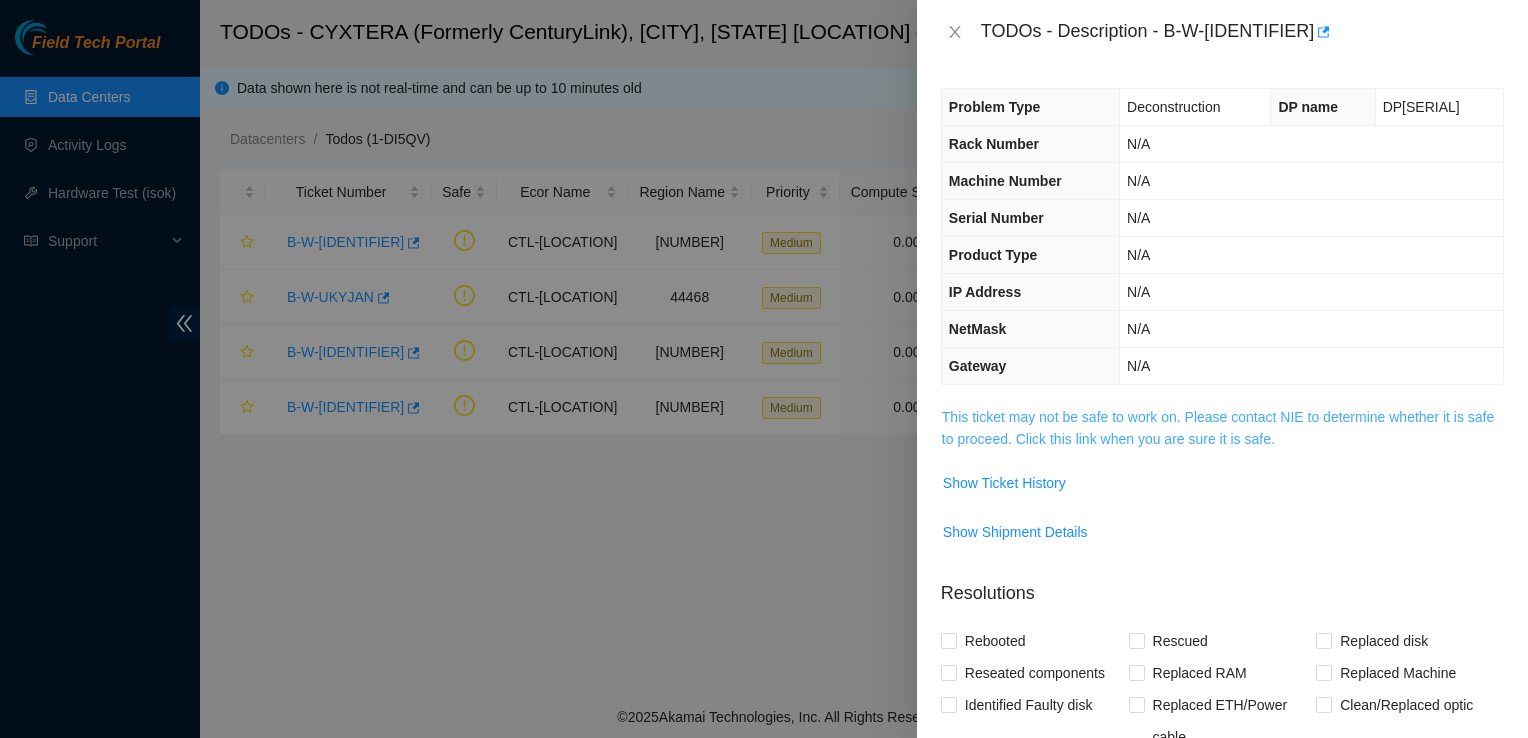click on "This ticket may not be safe to work on. Please contact NIE to determine whether it is safe to proceed. Click this link when you are sure it is safe." at bounding box center [1218, 428] 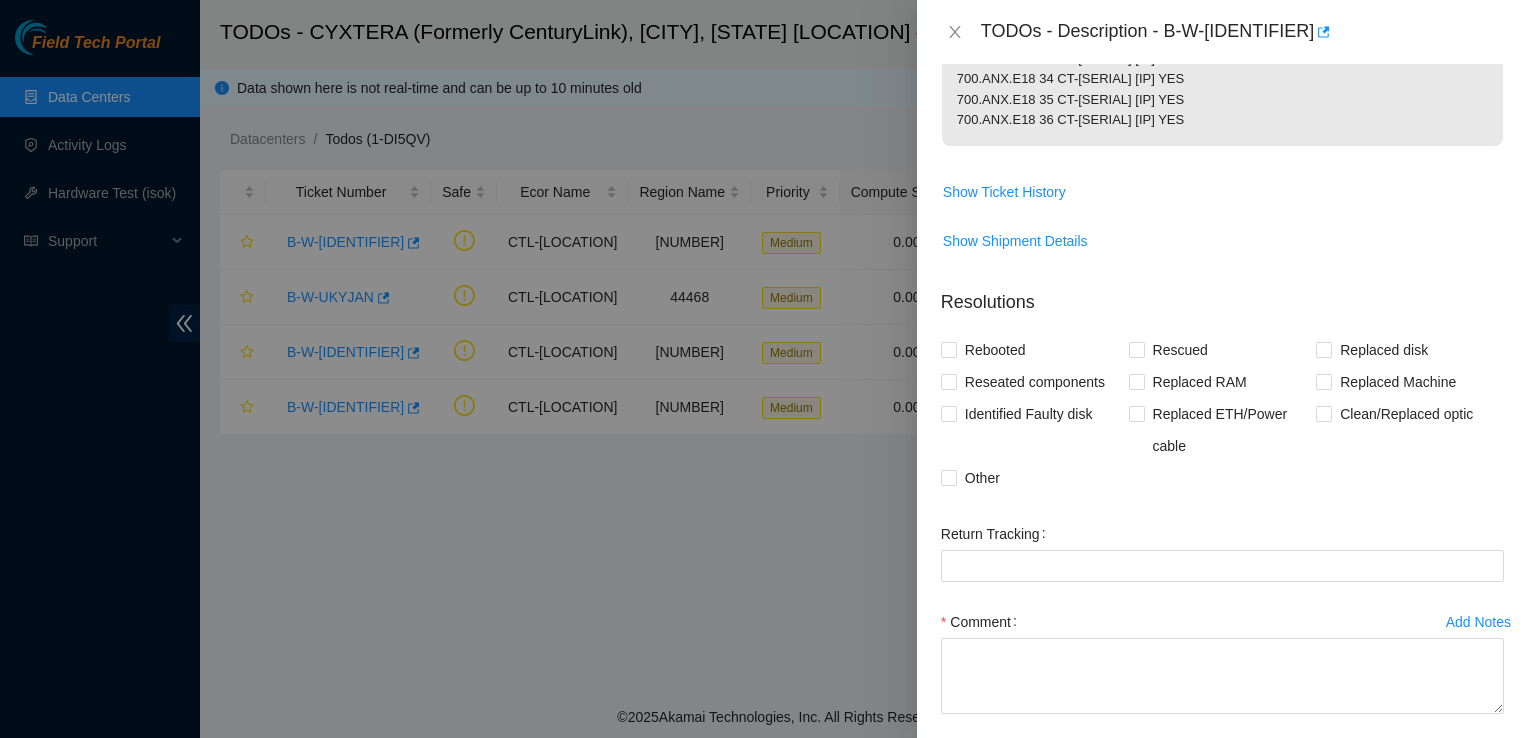 scroll, scrollTop: 418, scrollLeft: 0, axis: vertical 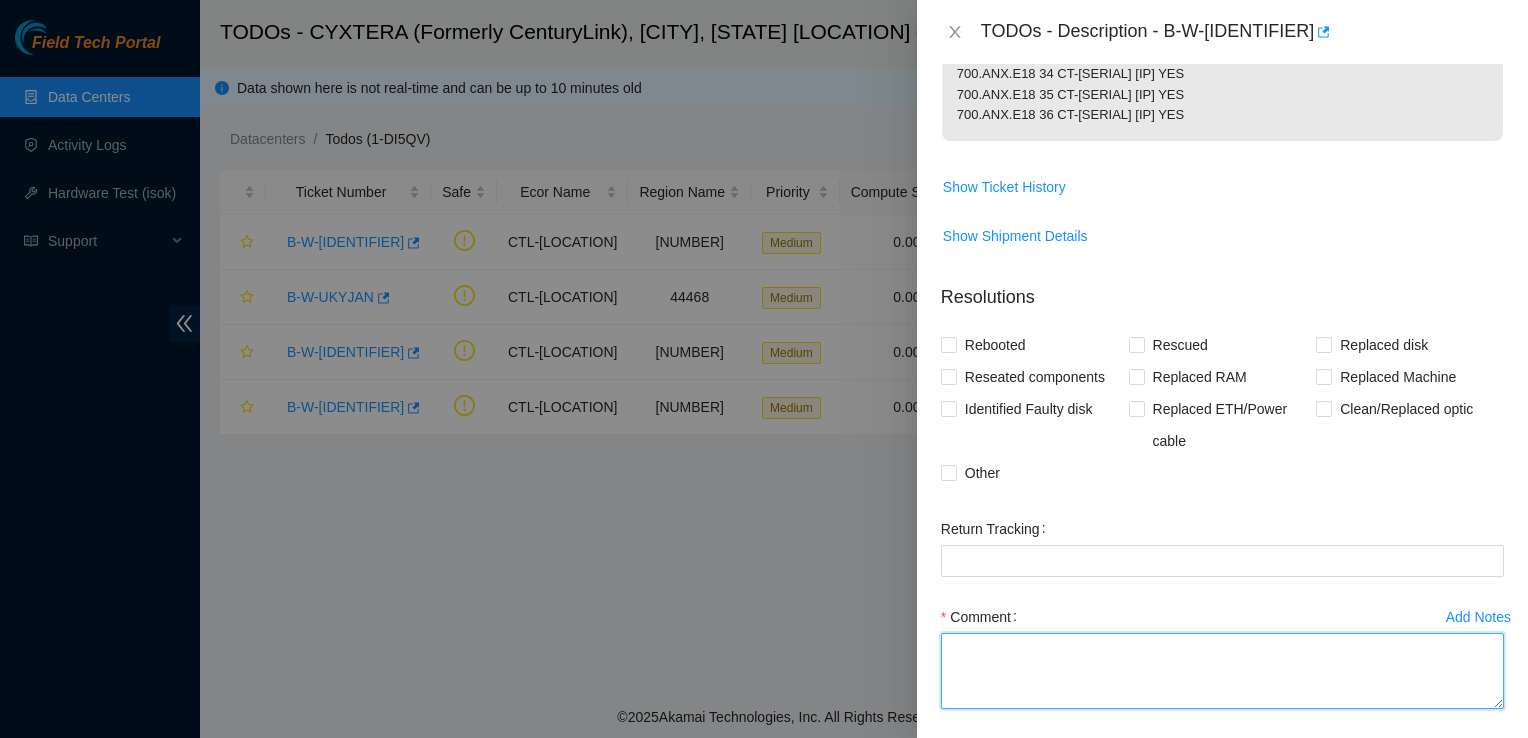 click on "Comment" at bounding box center (1222, 671) 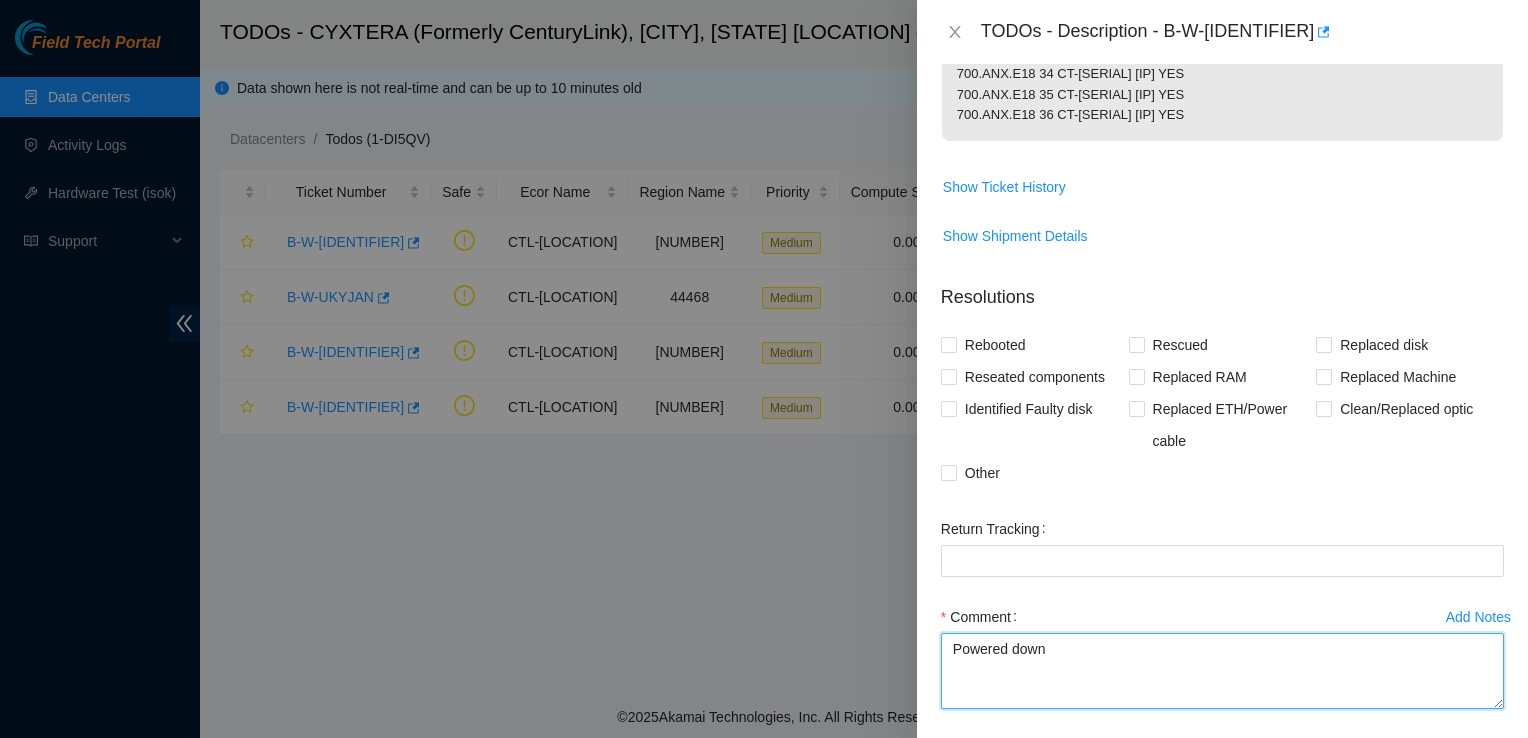 type on "Powered down" 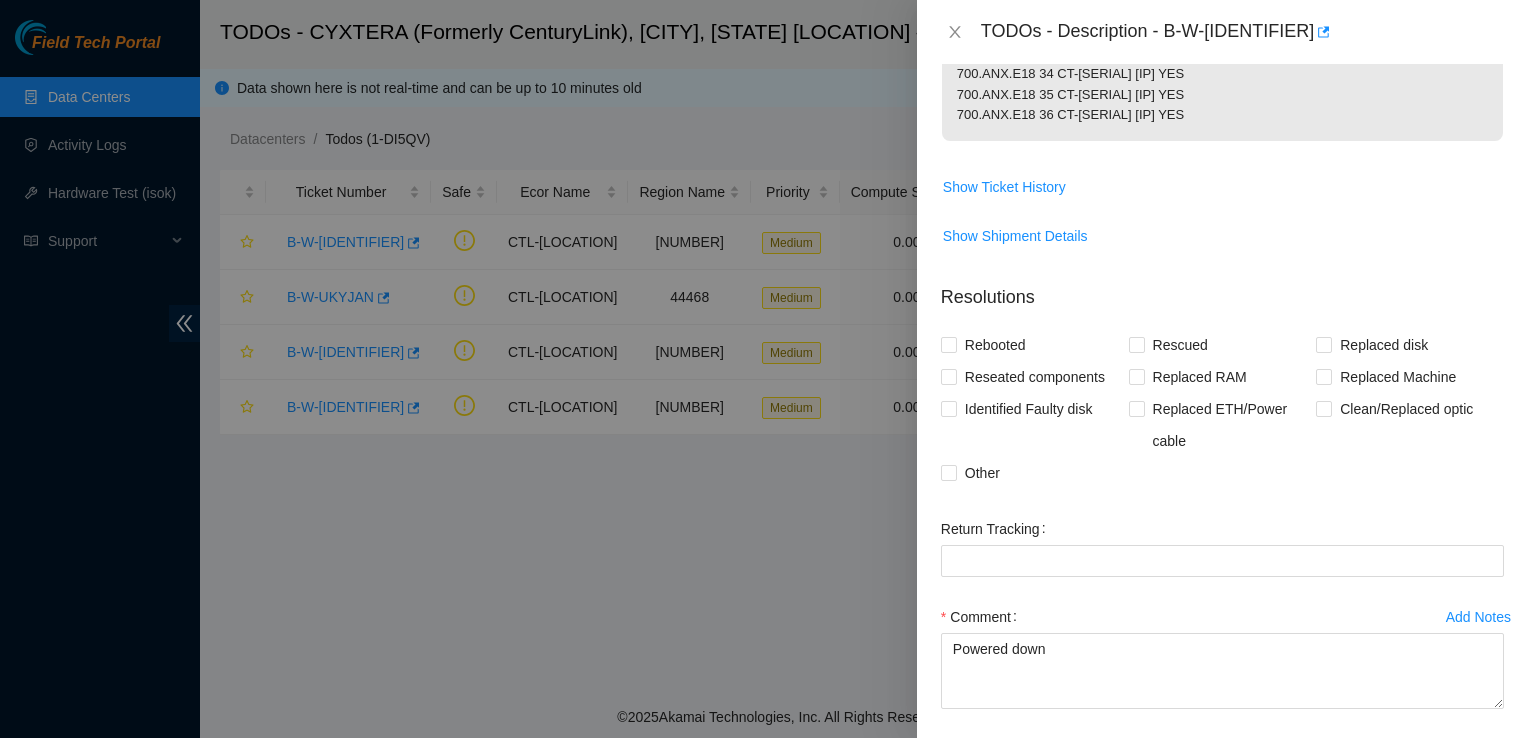 scroll, scrollTop: 522, scrollLeft: 0, axis: vertical 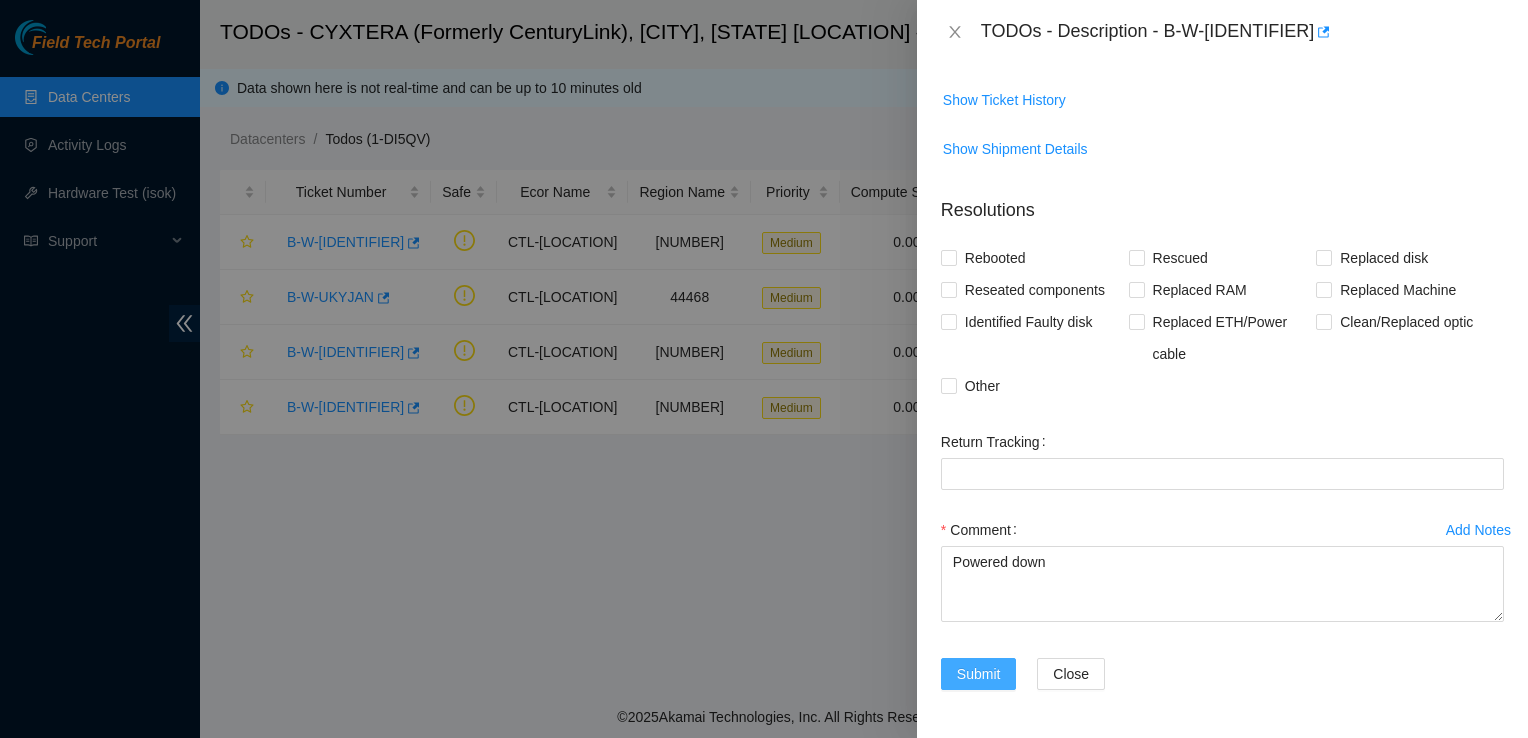 click on "Submit" at bounding box center (979, 674) 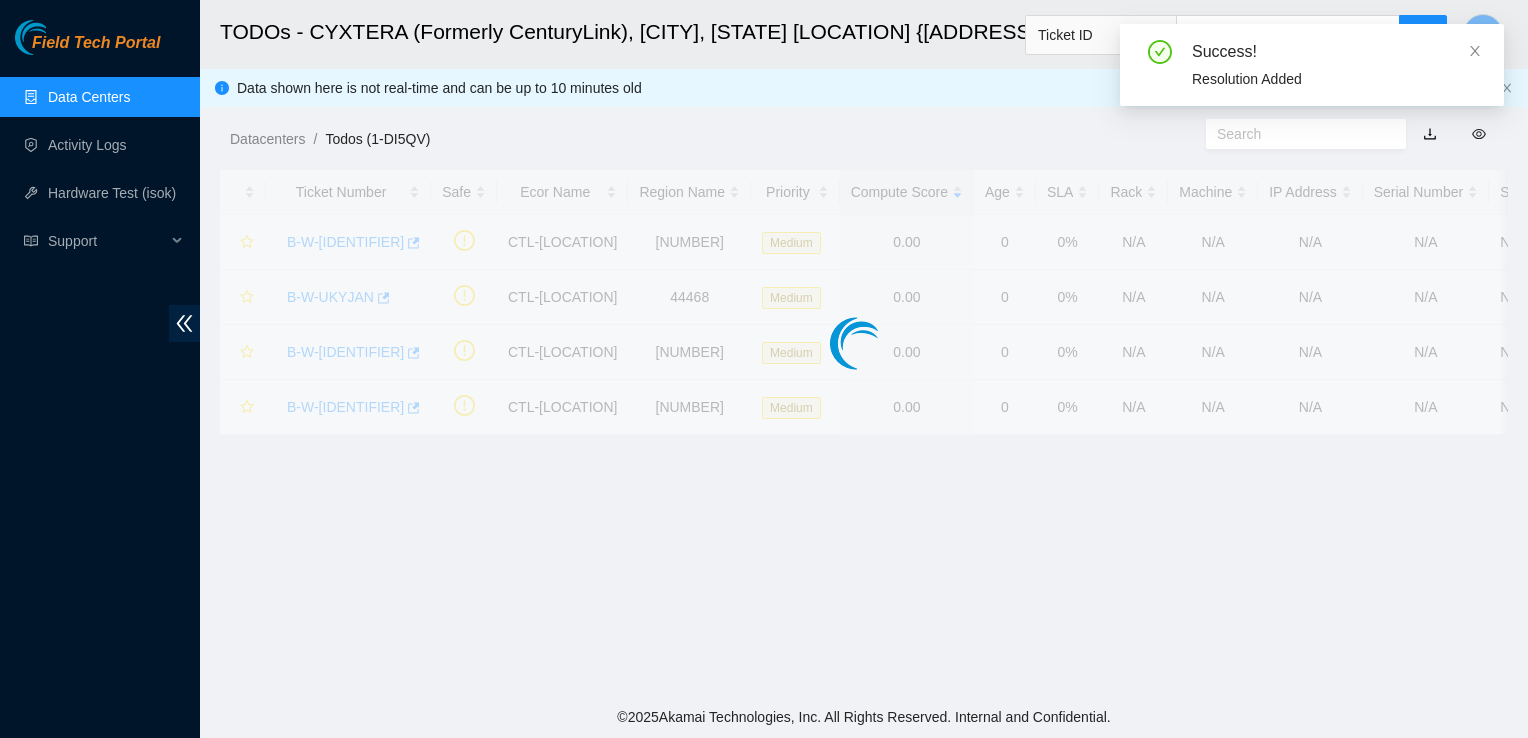 scroll, scrollTop: 552, scrollLeft: 0, axis: vertical 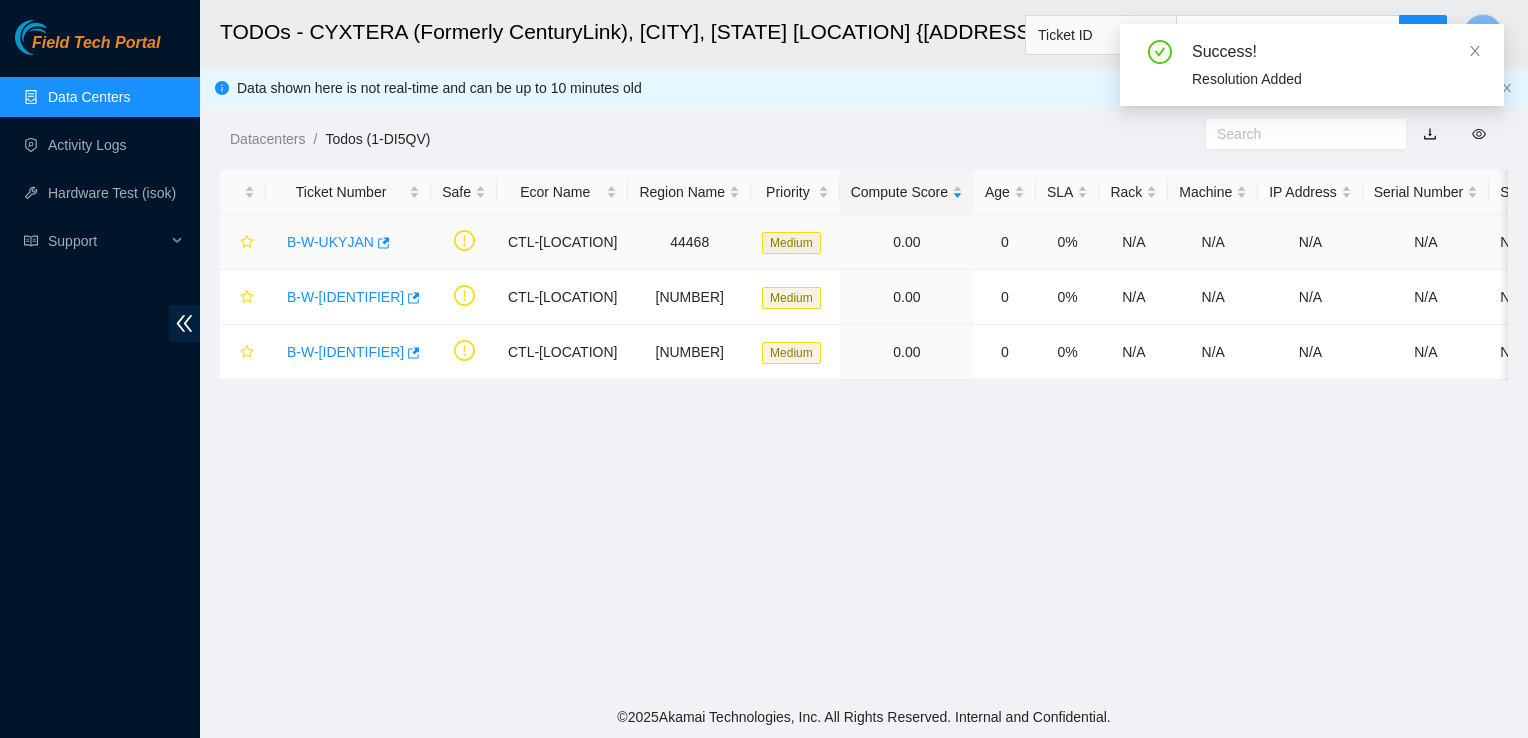 click on "B-W-UKYJAN" at bounding box center [330, 242] 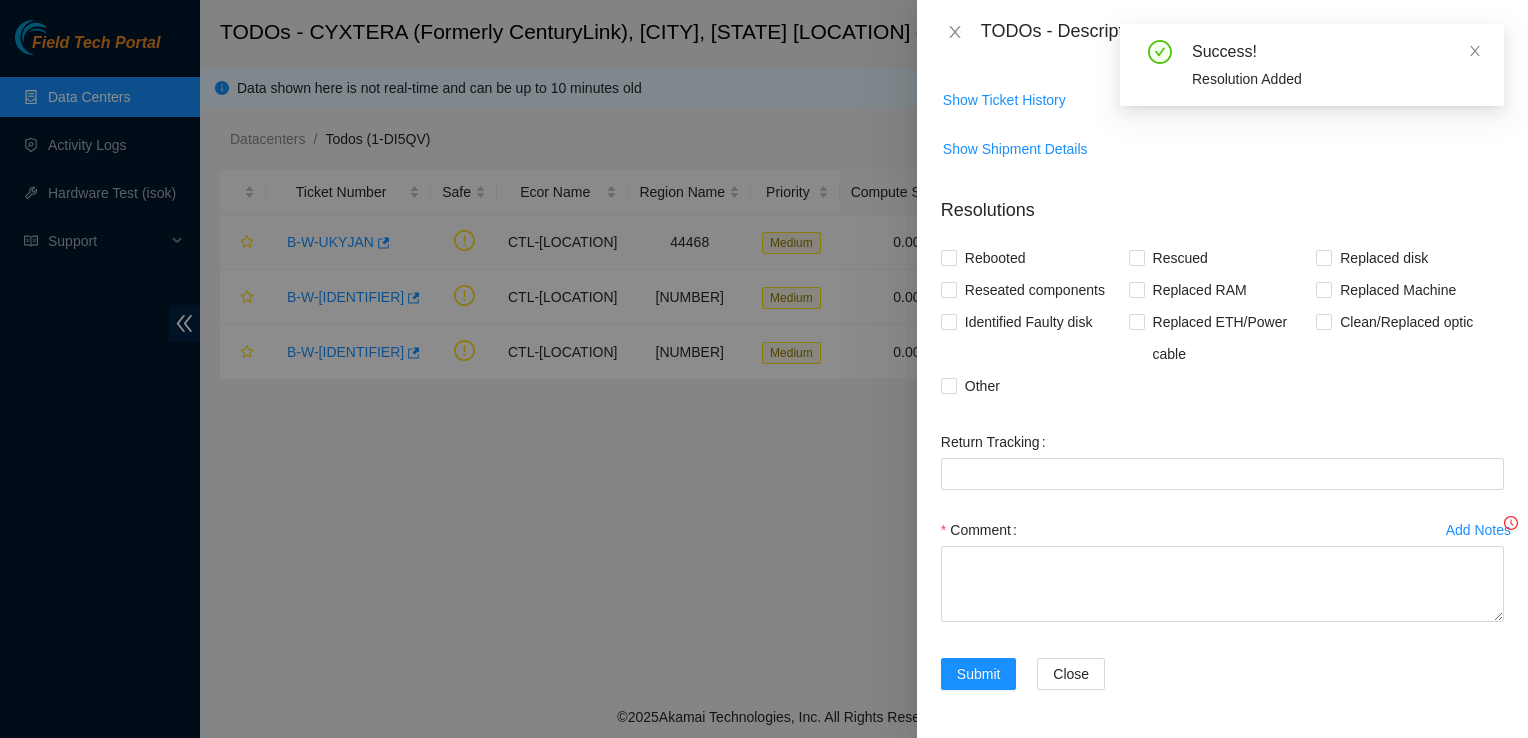 scroll, scrollTop: 380, scrollLeft: 0, axis: vertical 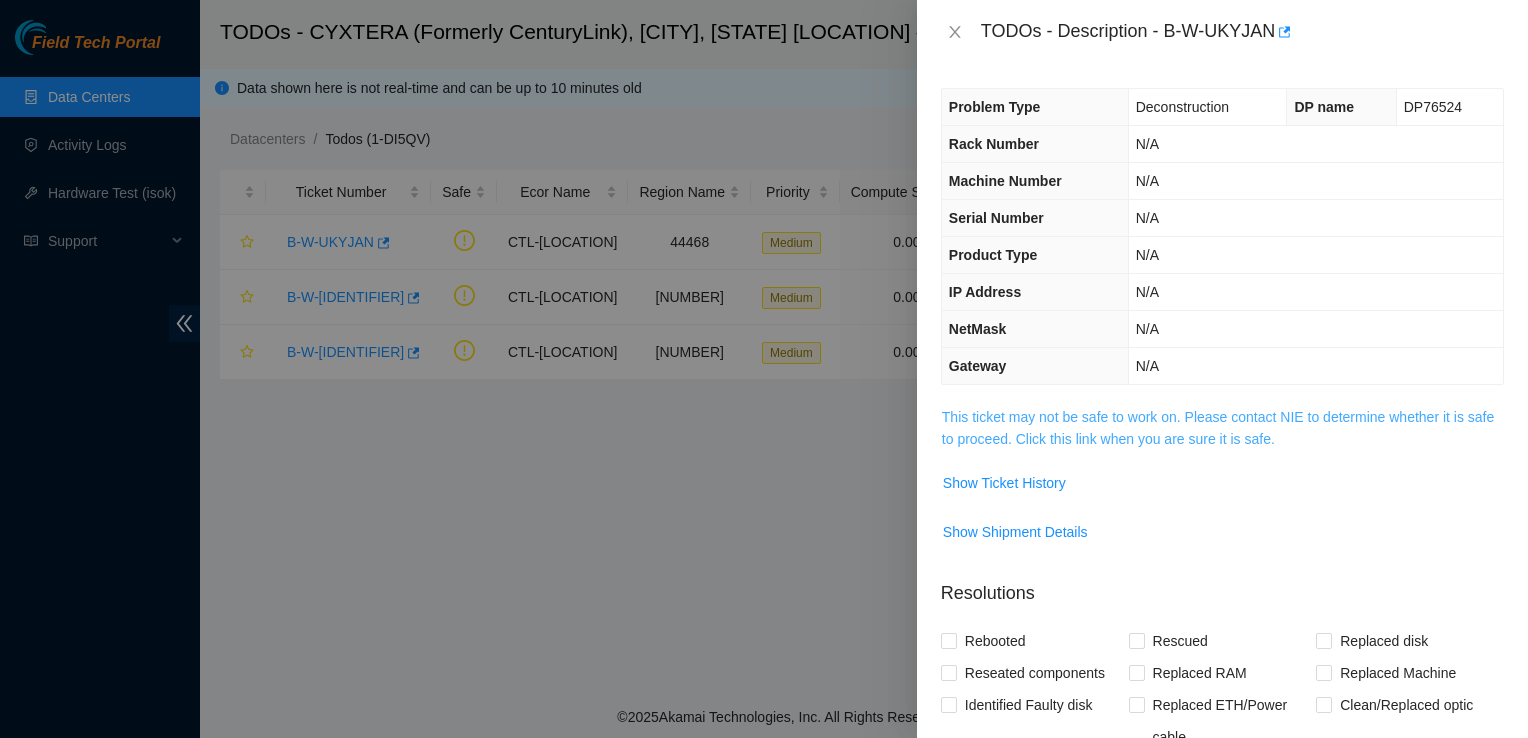 click on "This ticket may not be safe to work on. Please contact NIE to determine whether it is safe to proceed. Click this link when you are sure it is safe." at bounding box center [1218, 428] 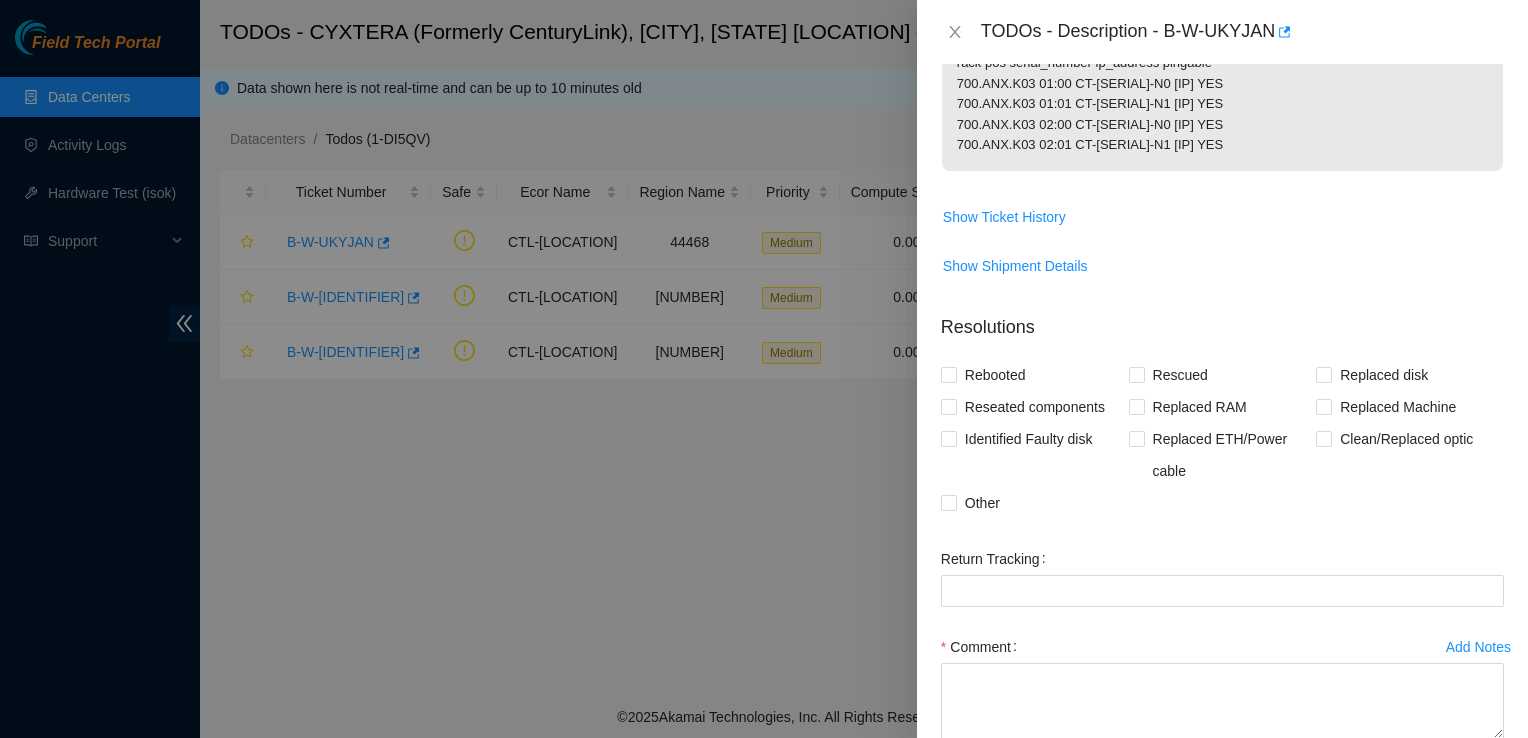 scroll, scrollTop: 501, scrollLeft: 0, axis: vertical 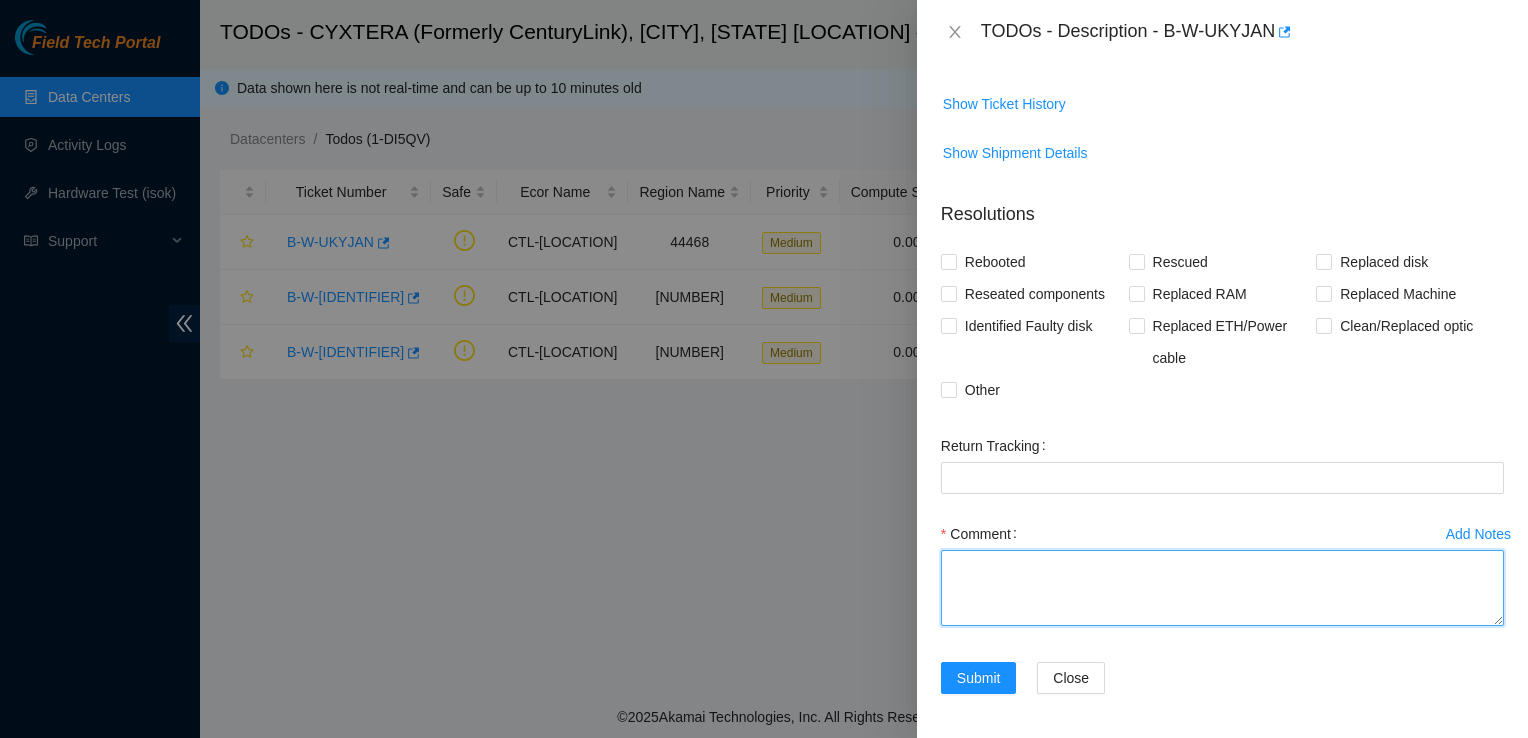 click on "Comment" at bounding box center [1222, 588] 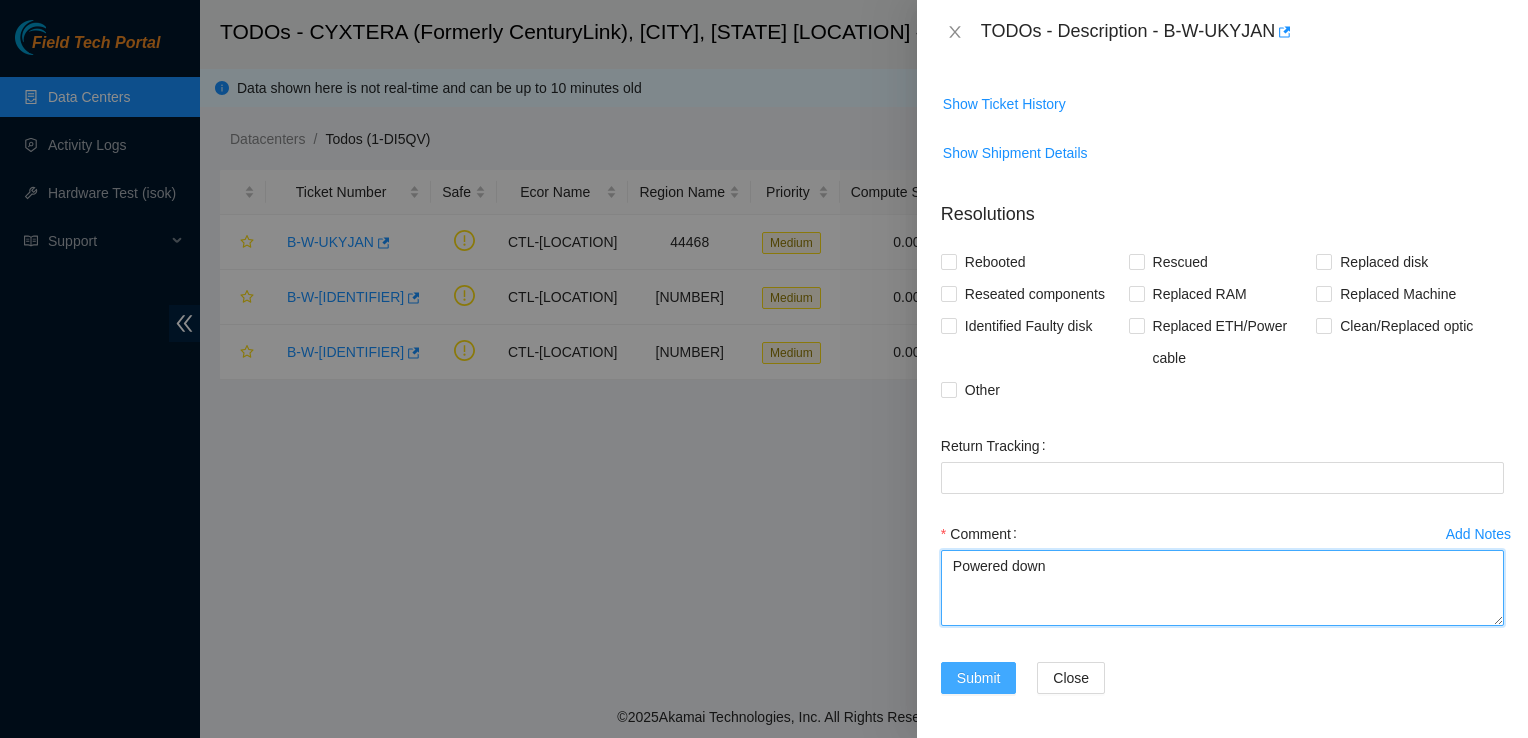 type on "Powered down" 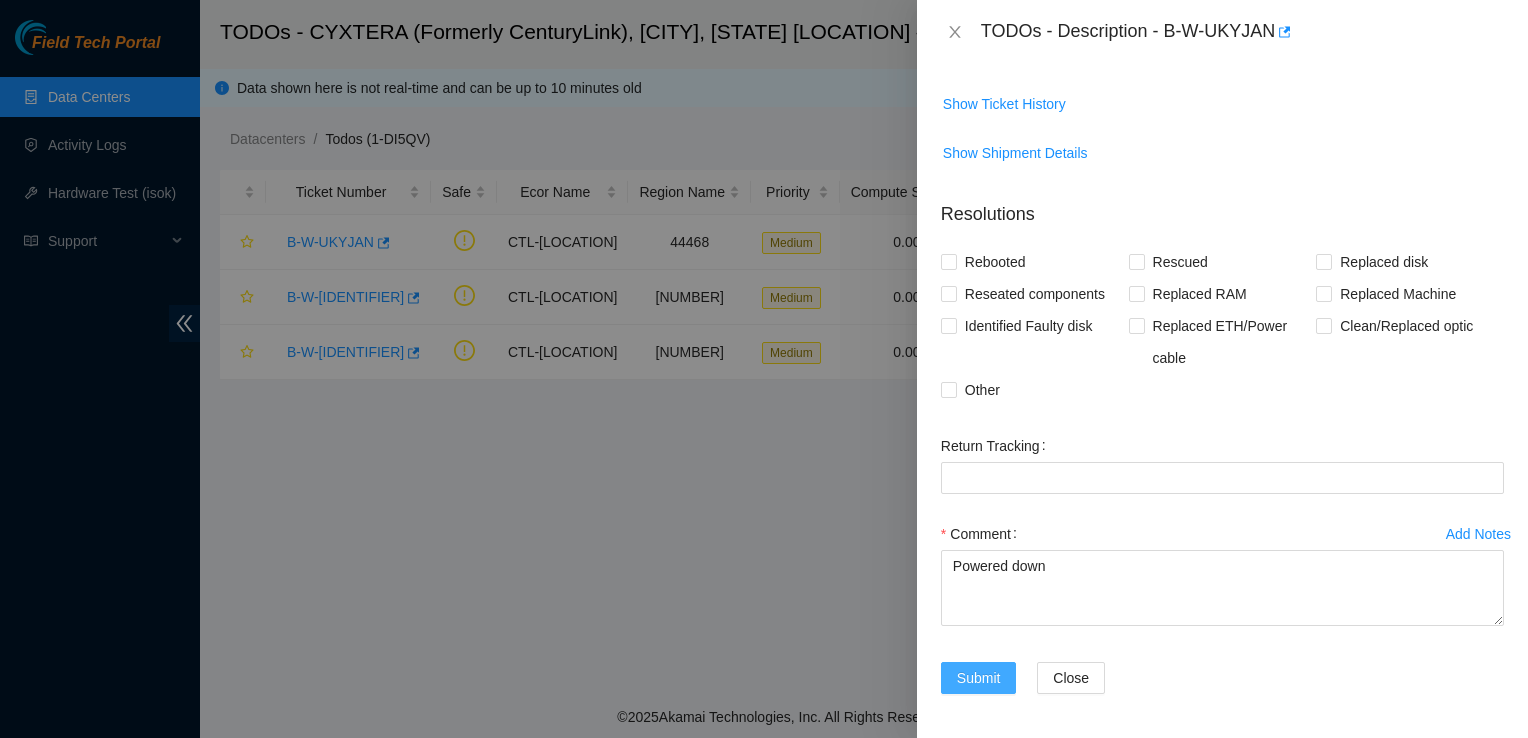 click on "Submit" at bounding box center (979, 678) 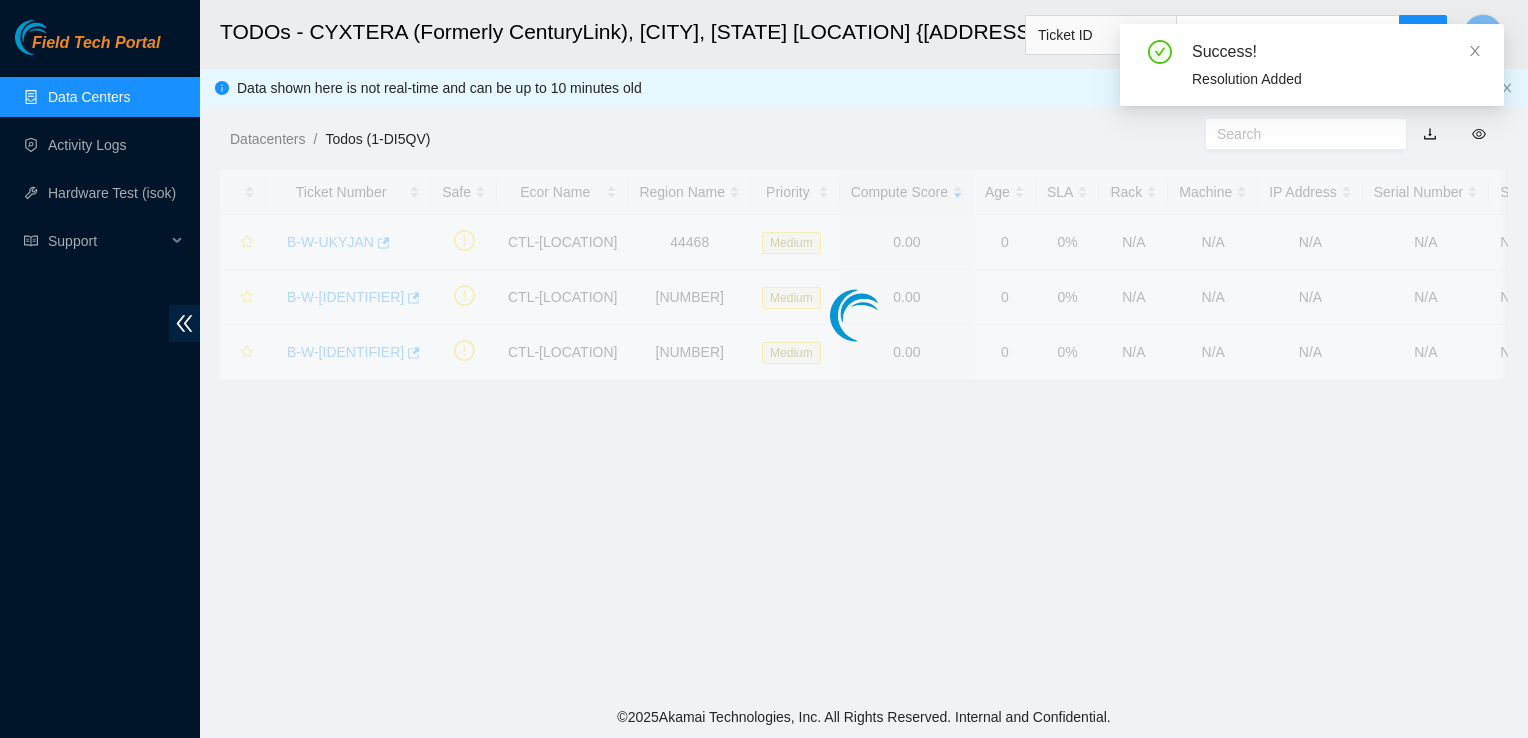 scroll, scrollTop: 410, scrollLeft: 0, axis: vertical 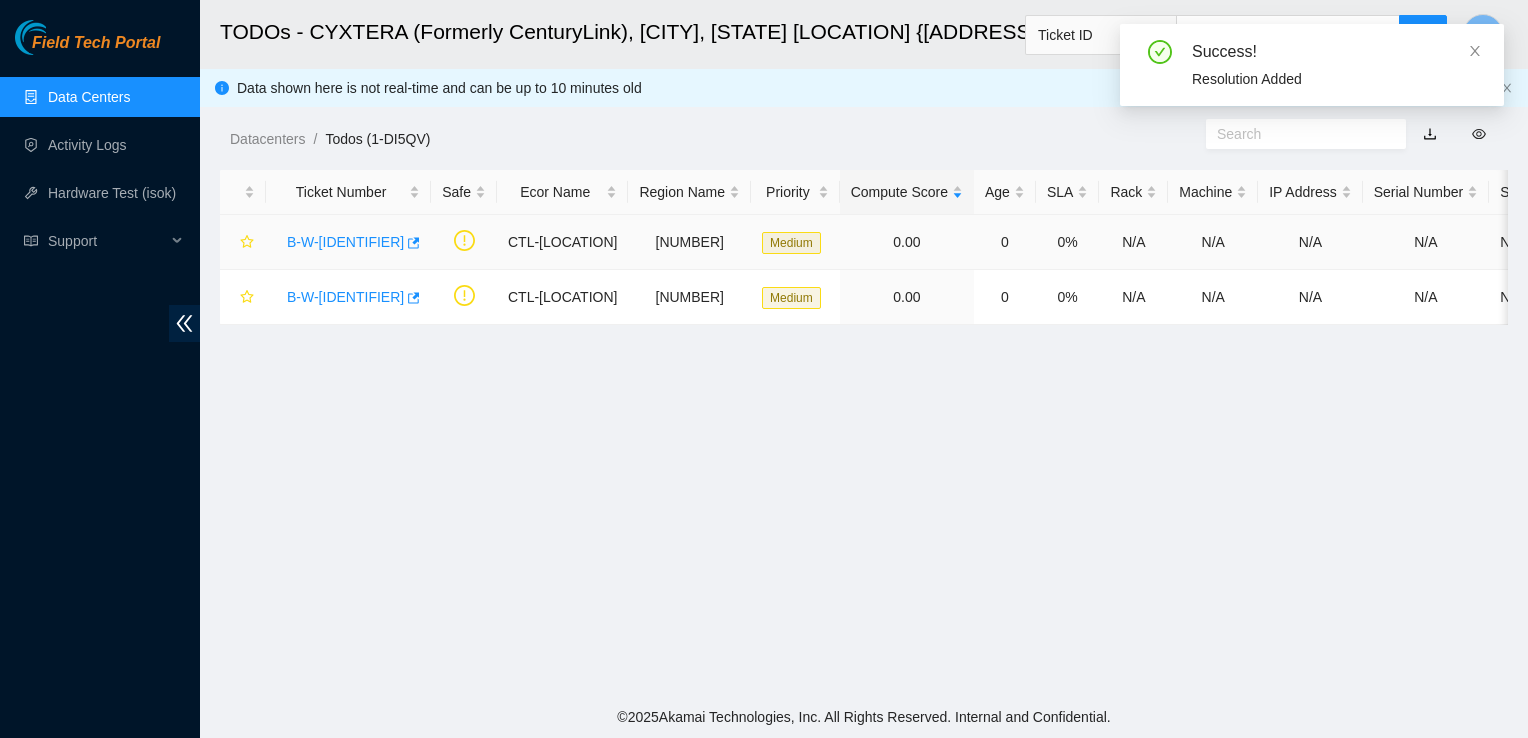 click on "B-W-[IDENTIFIER]" at bounding box center (345, 242) 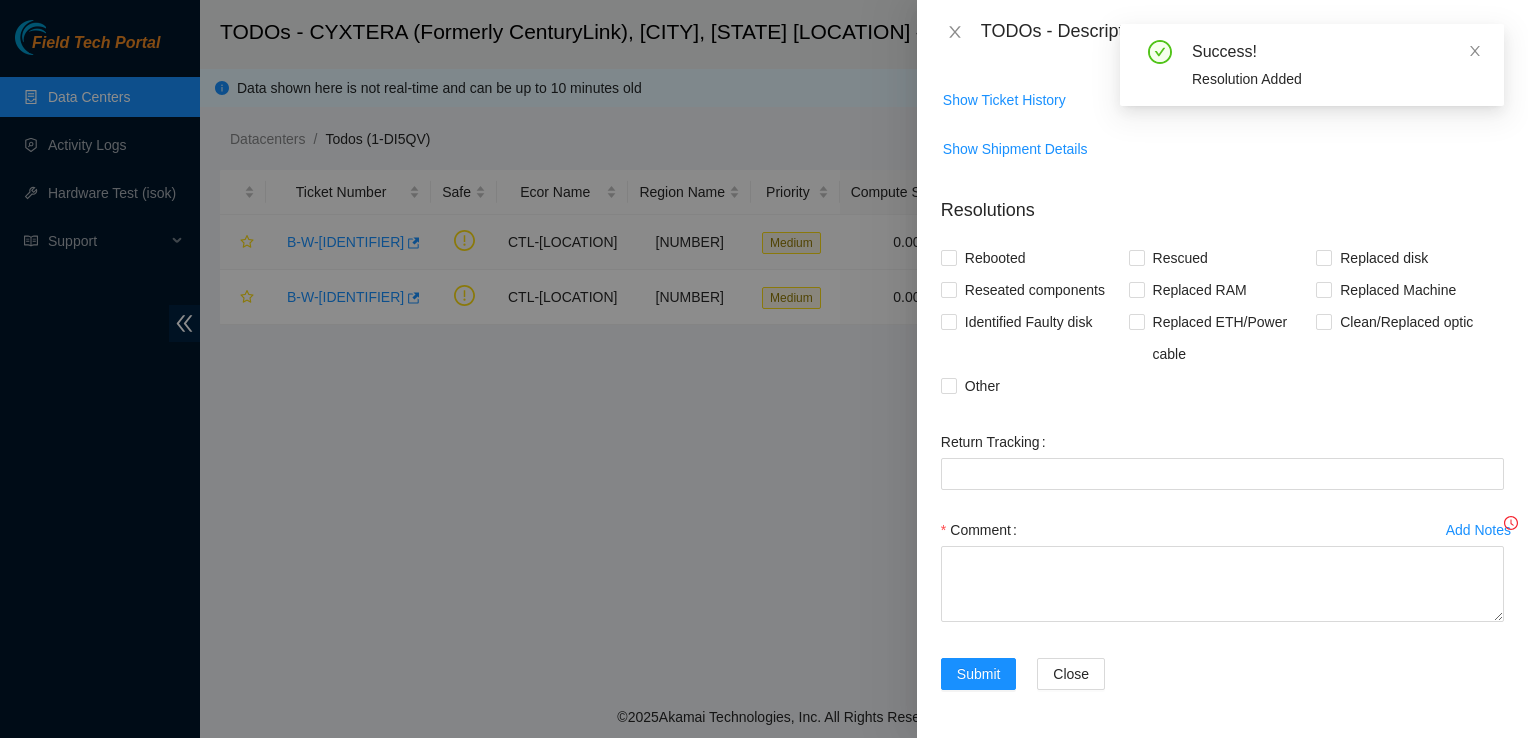 scroll, scrollTop: 380, scrollLeft: 0, axis: vertical 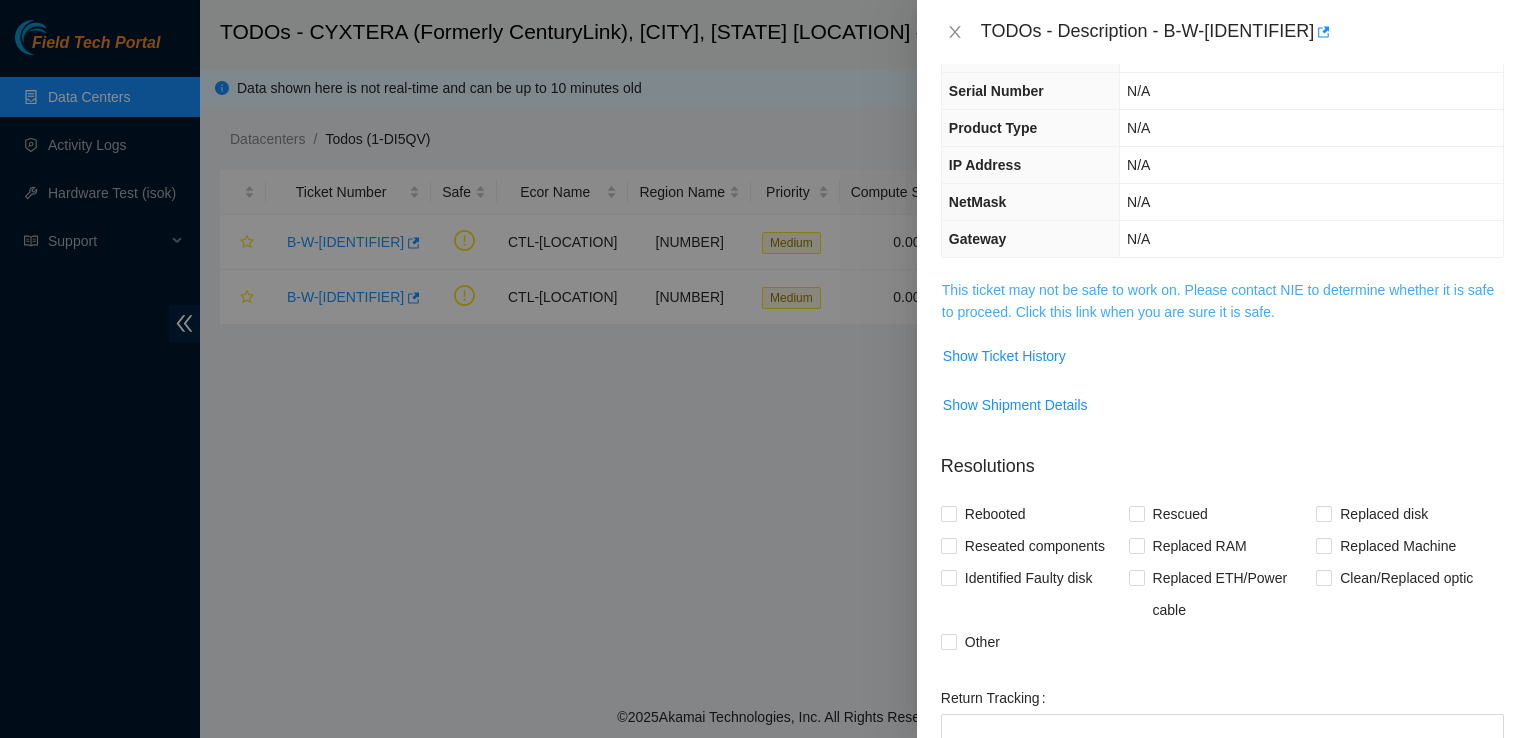 click on "This ticket may not be safe to work on. Please contact NIE to determine whether it is safe to proceed. Click this link when you are sure it is safe." at bounding box center [1218, 301] 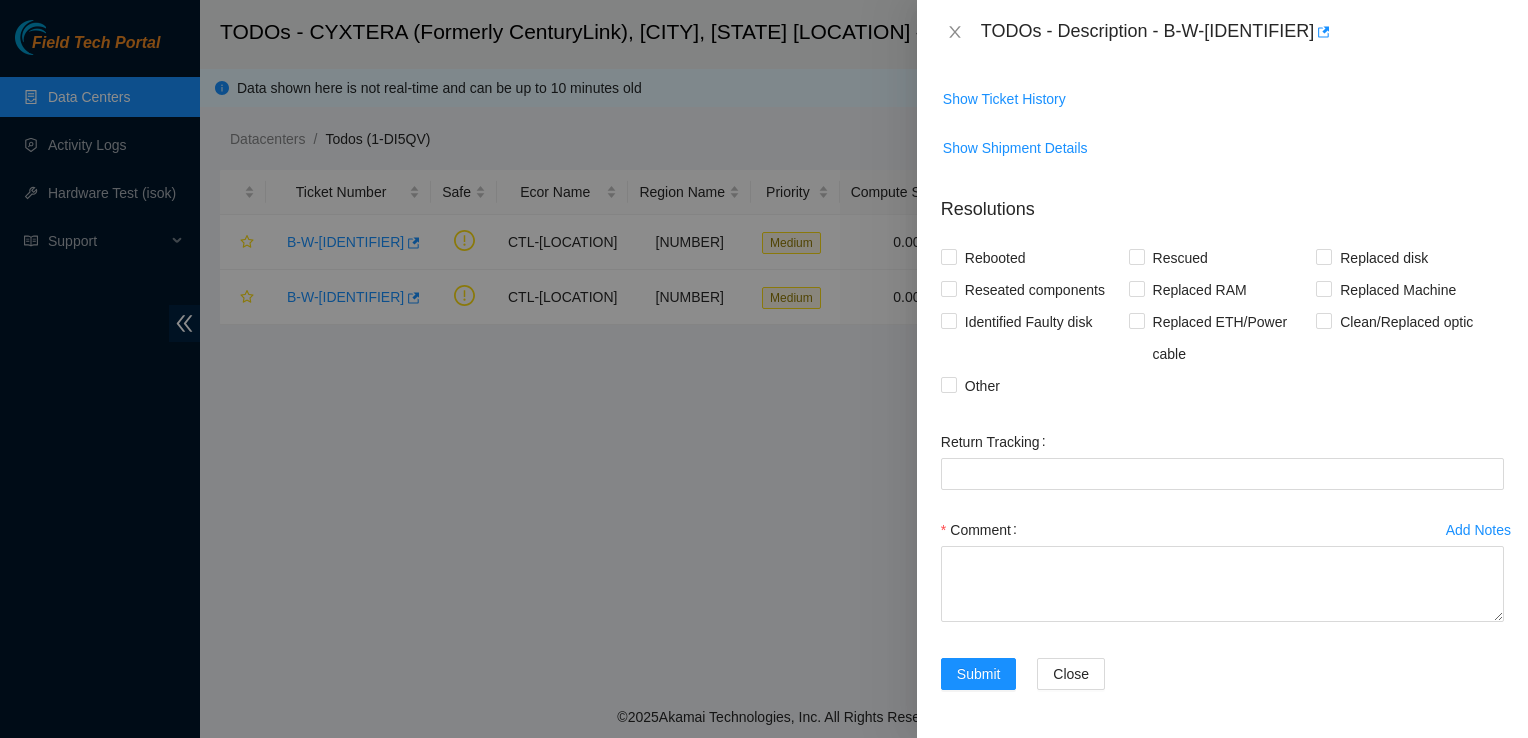 scroll, scrollTop: 604, scrollLeft: 0, axis: vertical 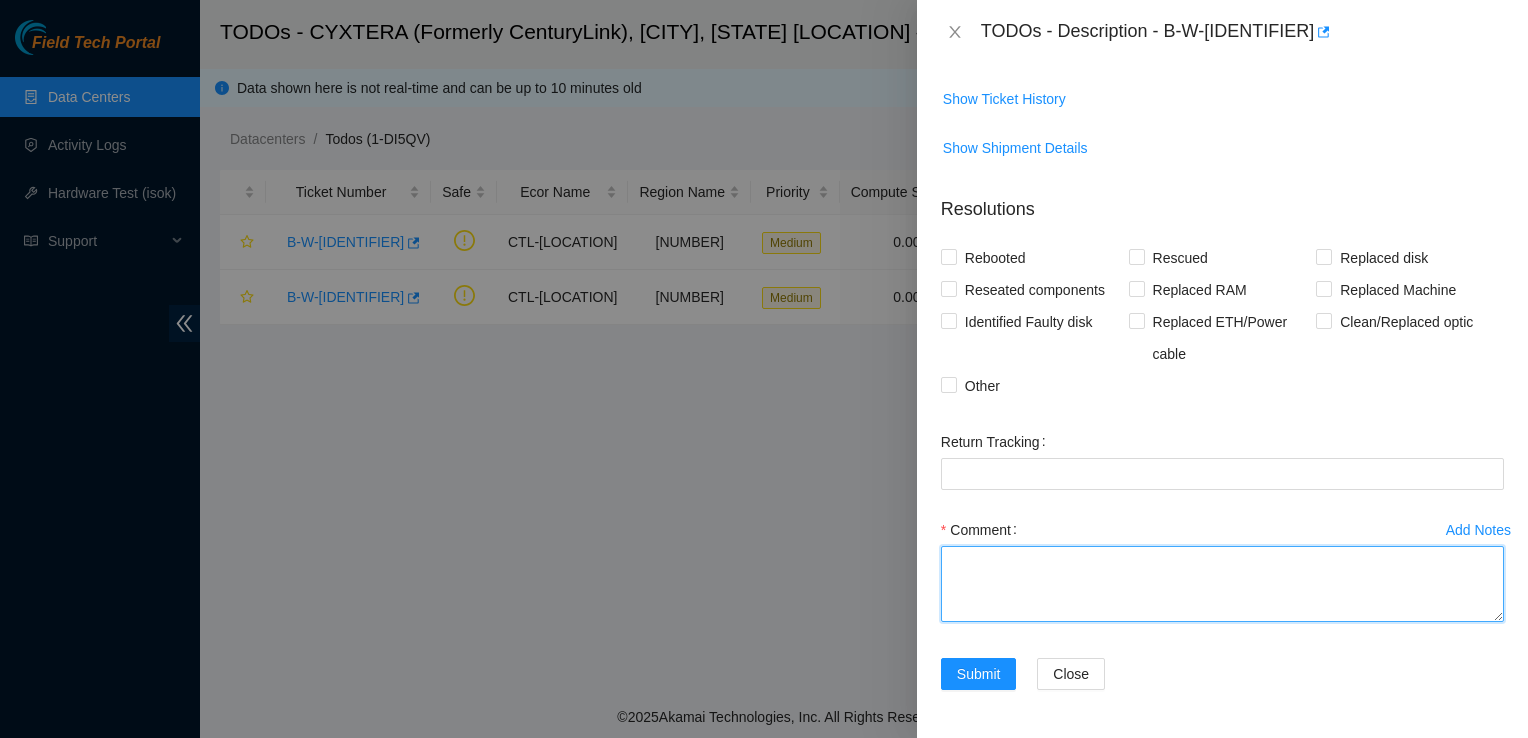 click on "Comment" at bounding box center [1222, 584] 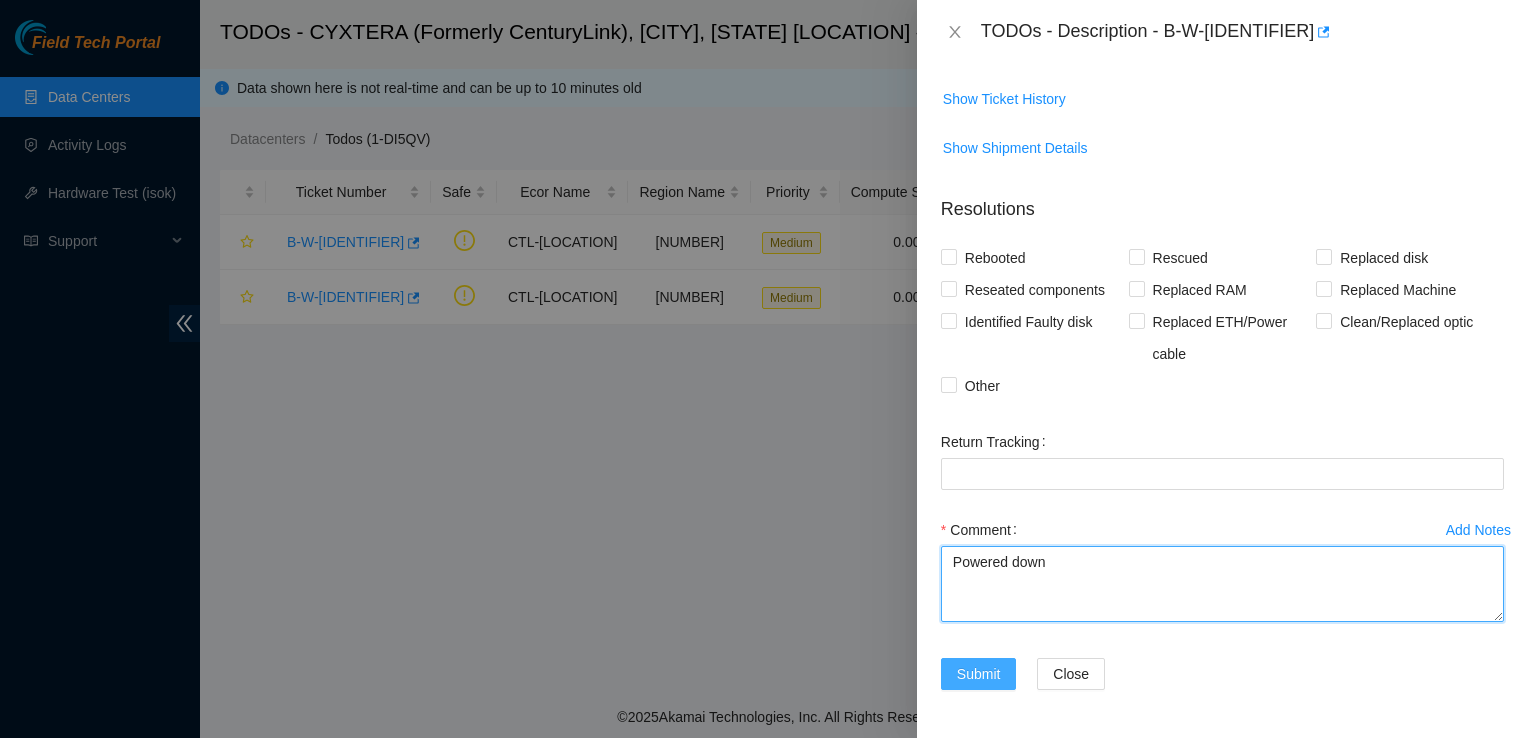 type on "Powered down" 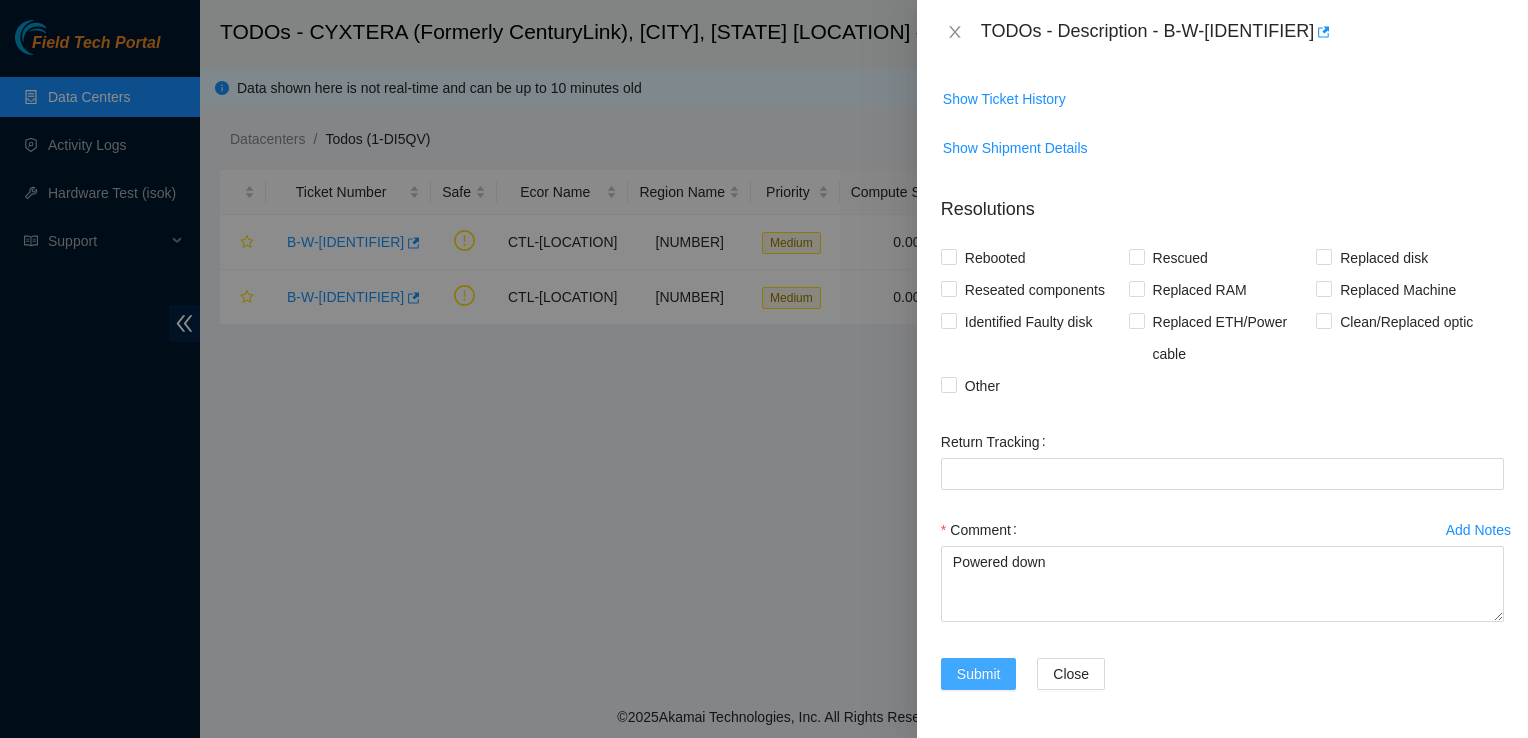 click on "Submit" at bounding box center (979, 674) 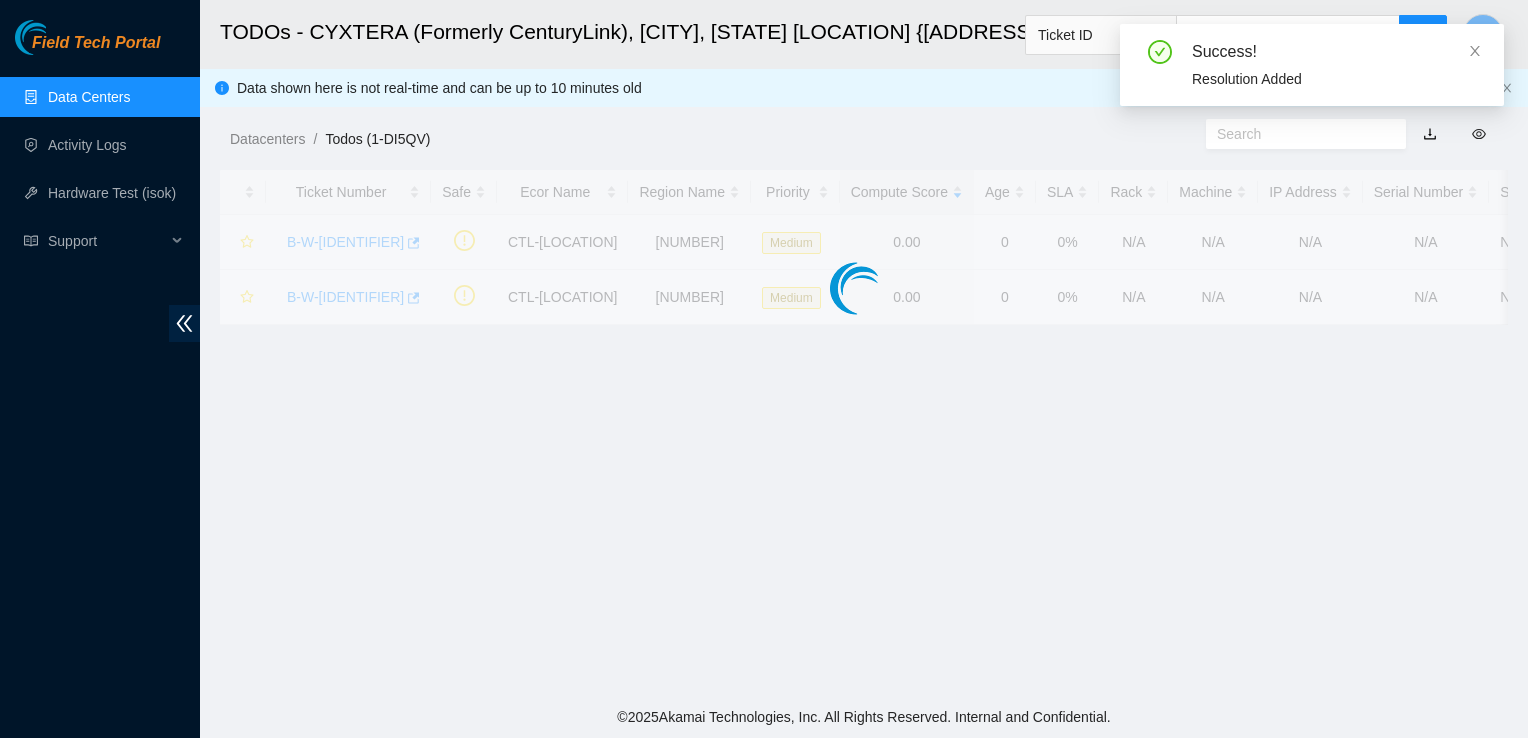 scroll, scrollTop: 580, scrollLeft: 0, axis: vertical 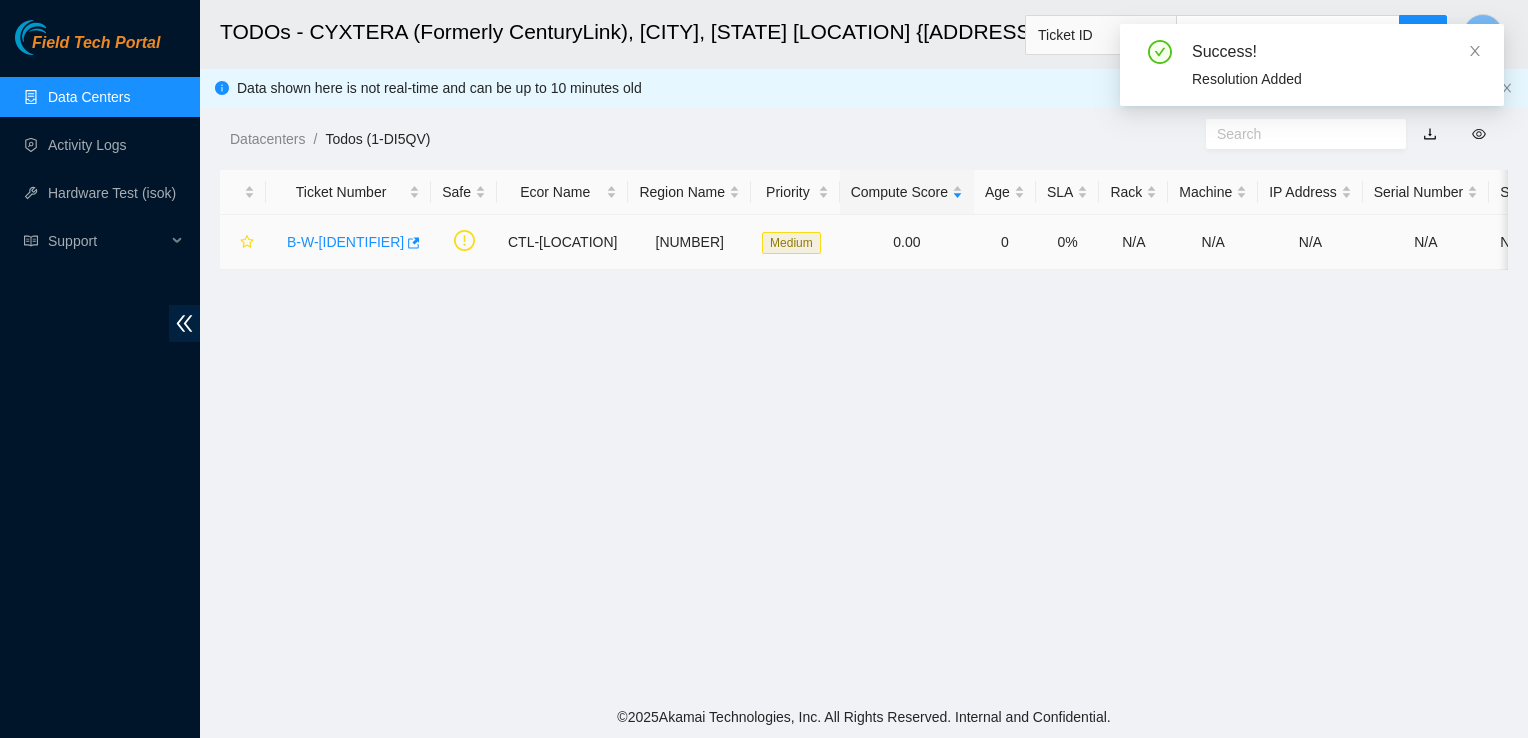 click on "B-W-[IDENTIFIER]" at bounding box center (345, 242) 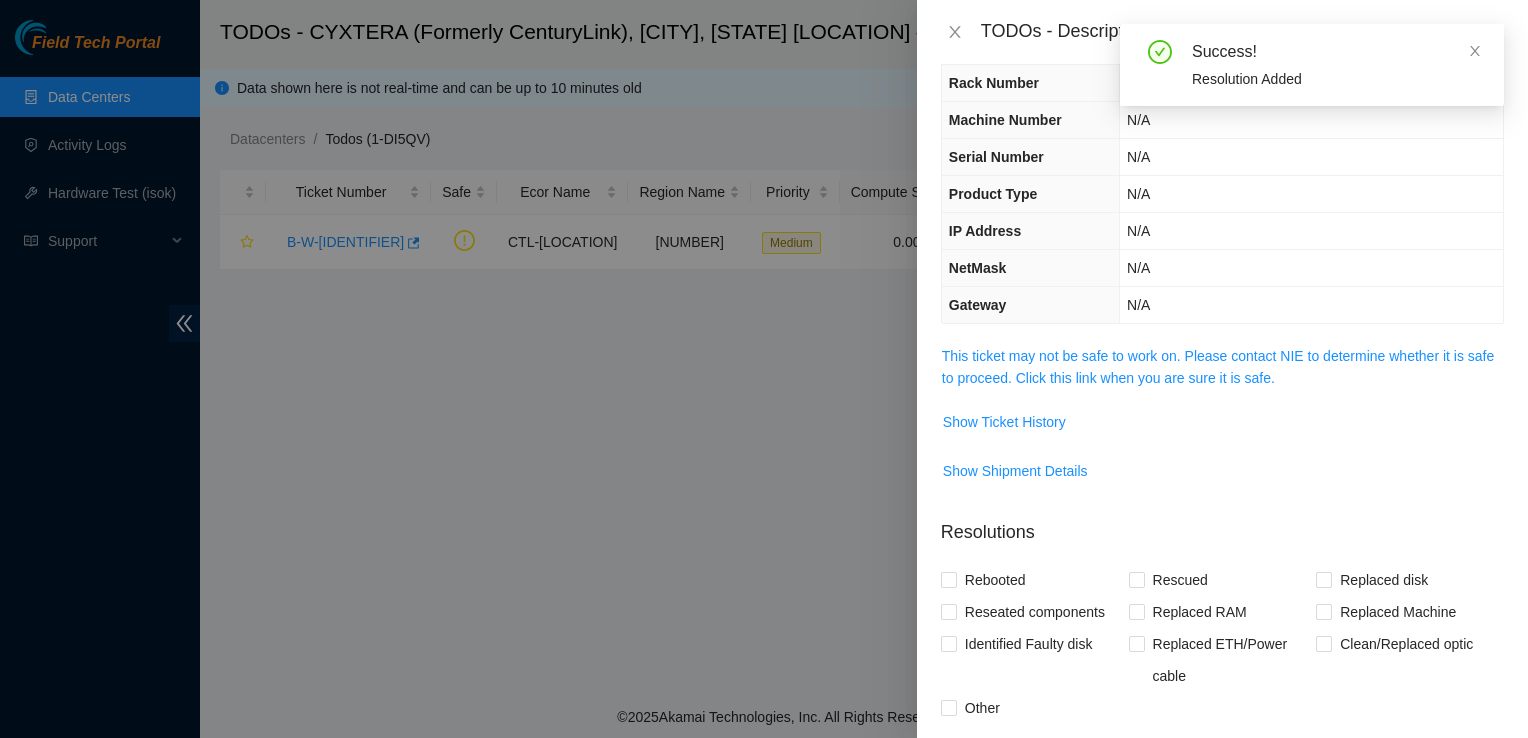 scroll, scrollTop: 60, scrollLeft: 0, axis: vertical 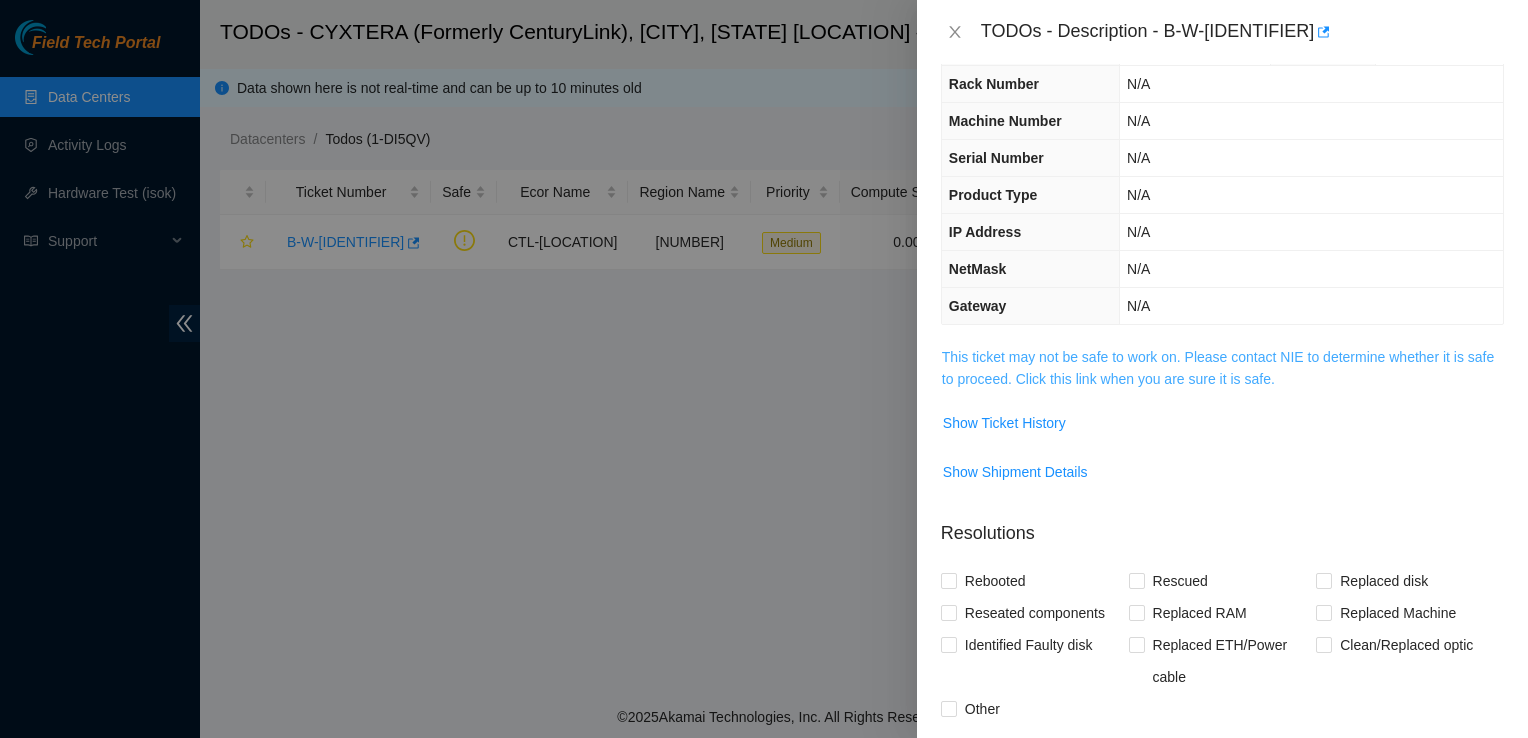 click on "This ticket may not be safe to work on. Please contact NIE to determine whether it is safe to proceed. Click this link when you are sure it is safe." at bounding box center [1218, 368] 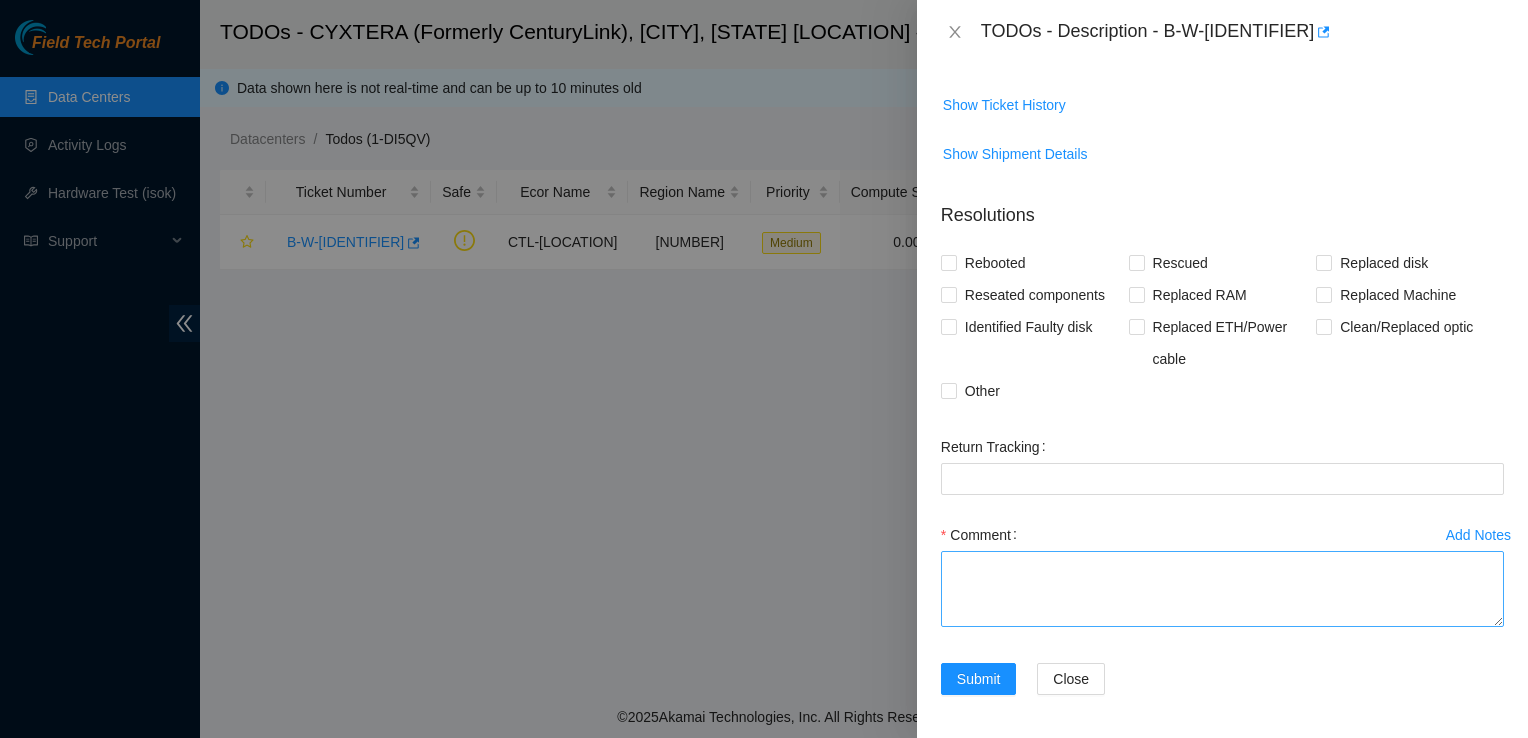 scroll, scrollTop: 522, scrollLeft: 0, axis: vertical 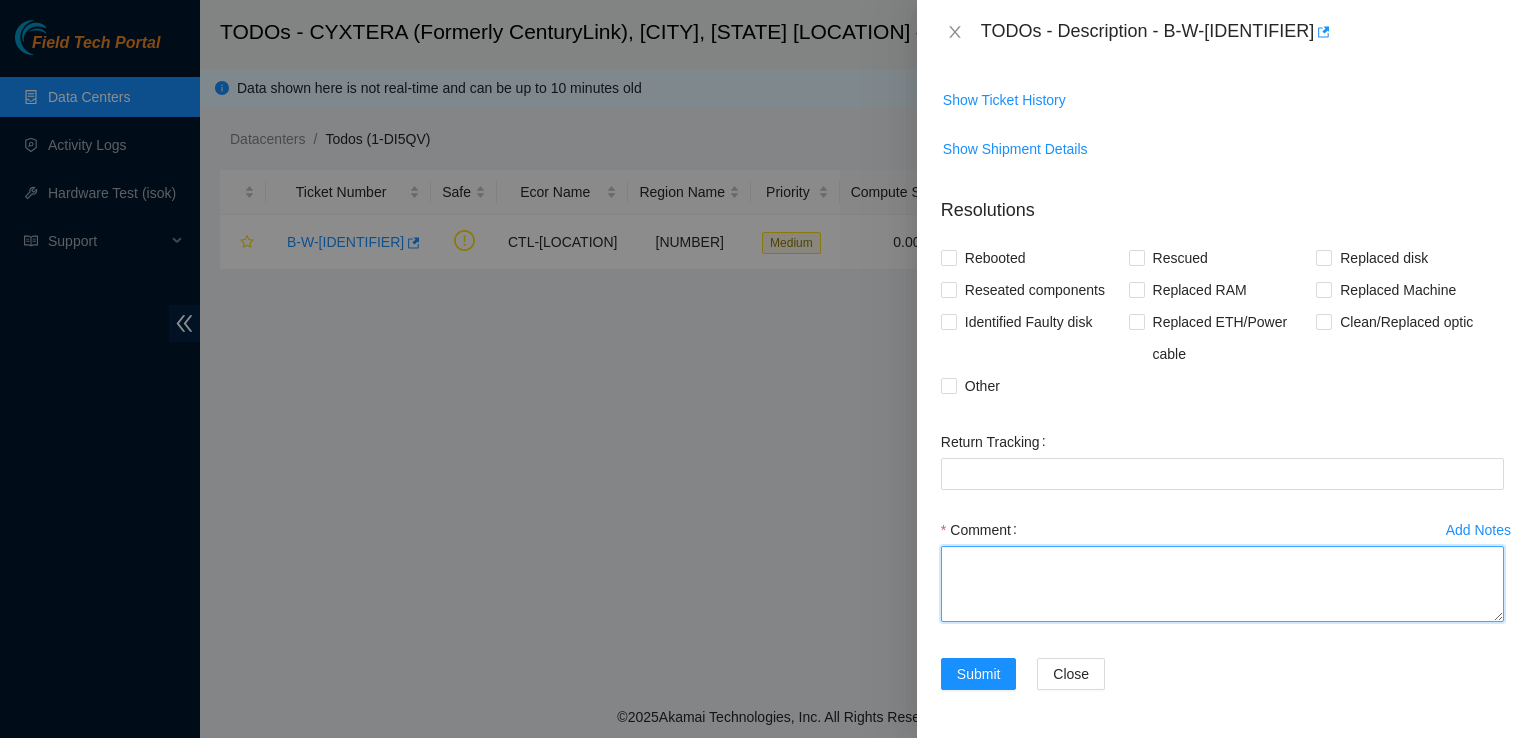 click on "Comment" at bounding box center (1222, 584) 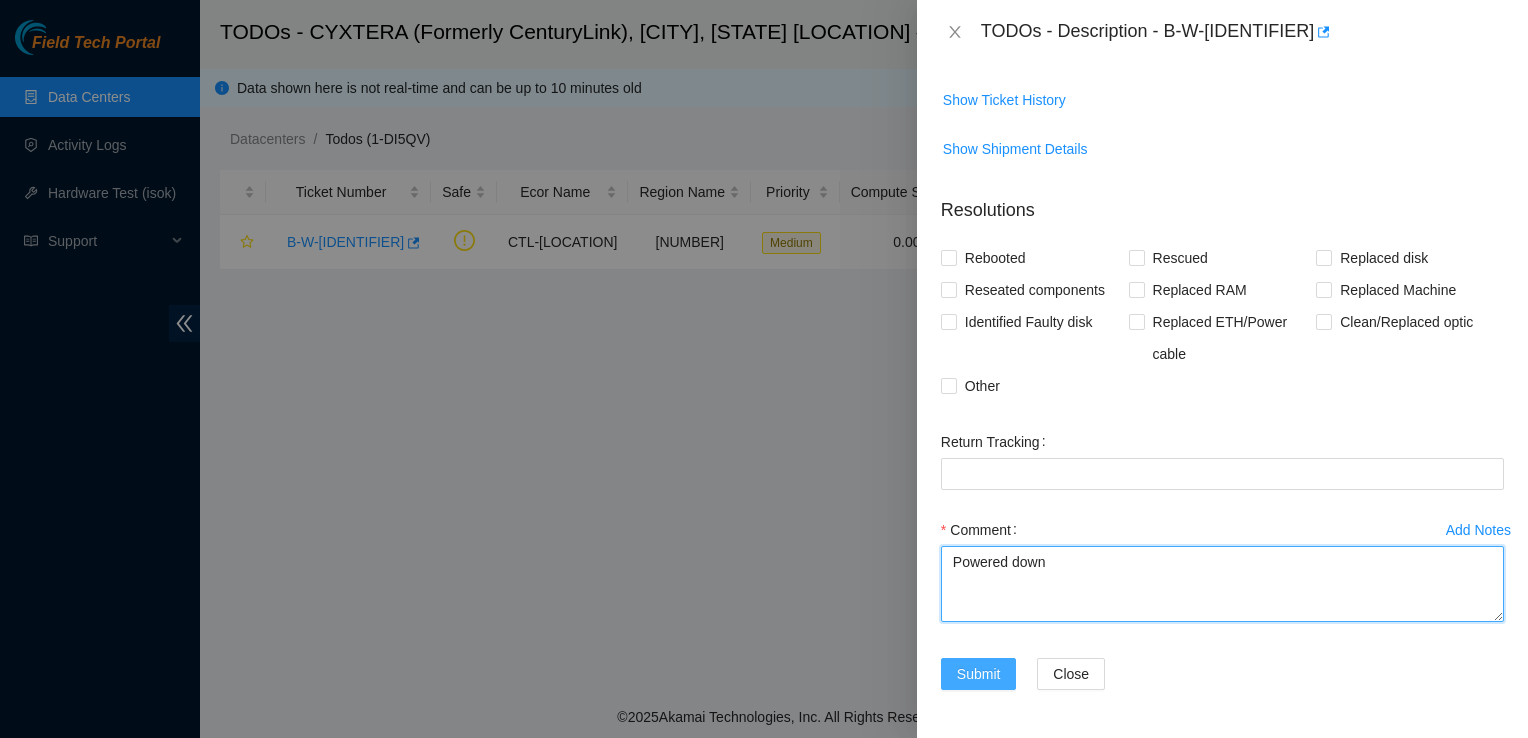 type on "Powered down" 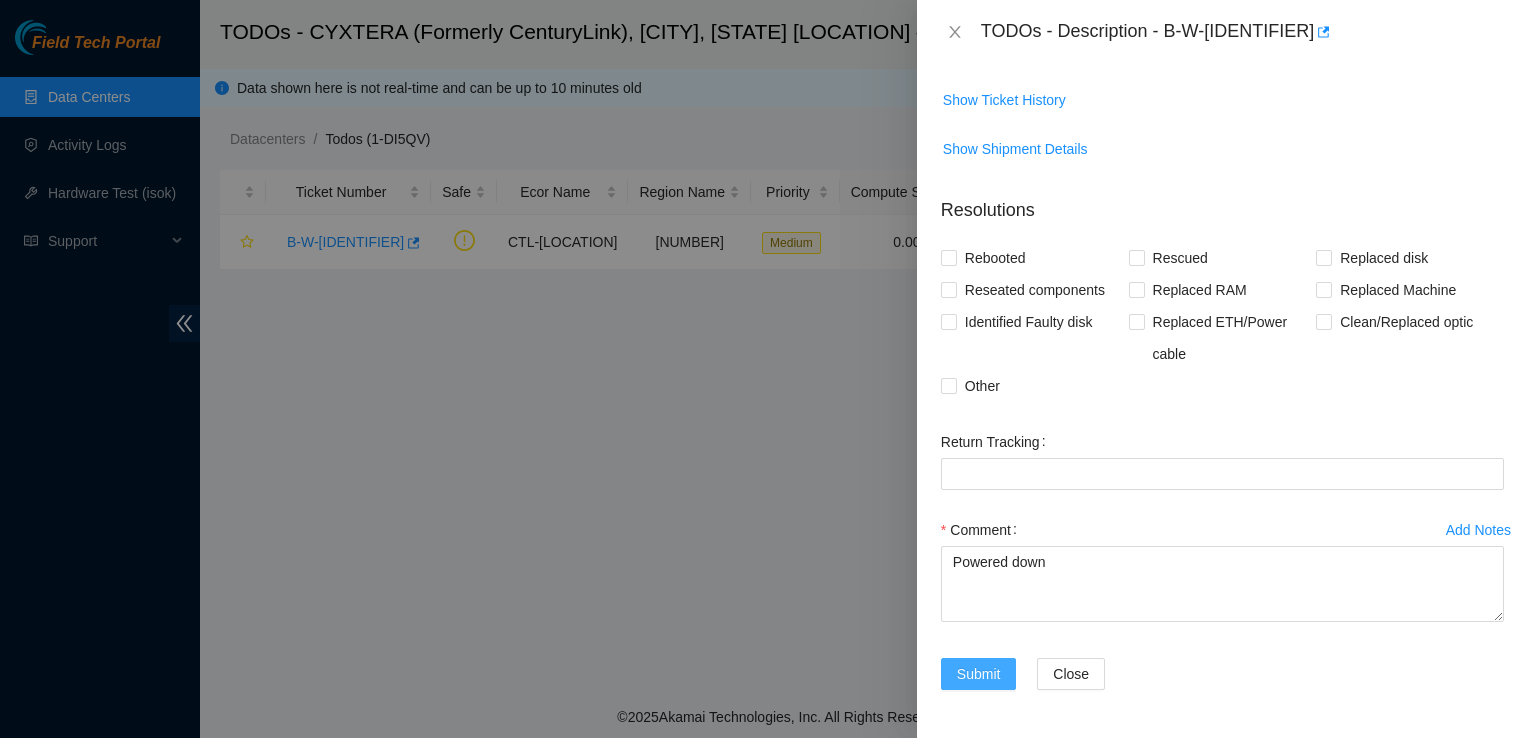 click on "Submit" at bounding box center [979, 674] 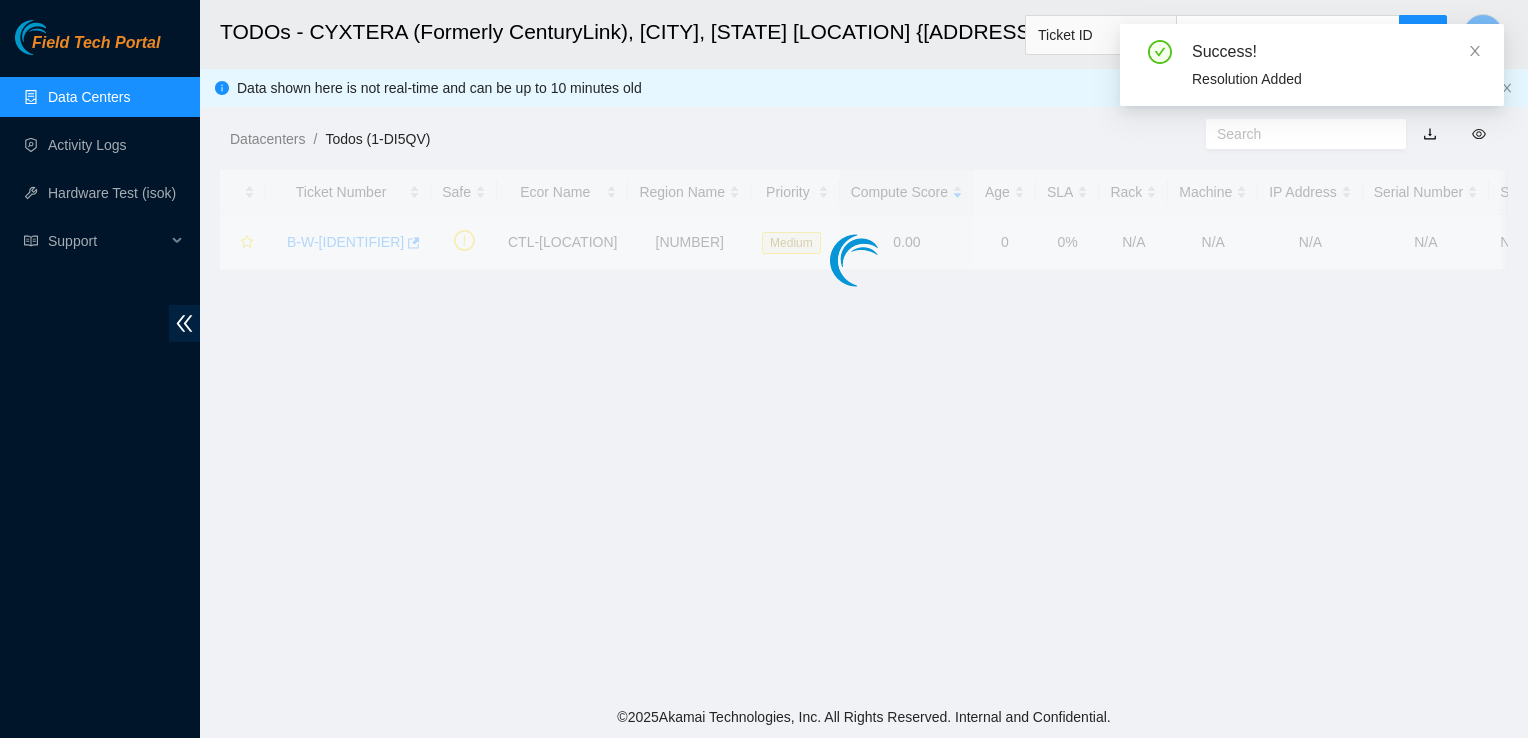 scroll, scrollTop: 552, scrollLeft: 0, axis: vertical 